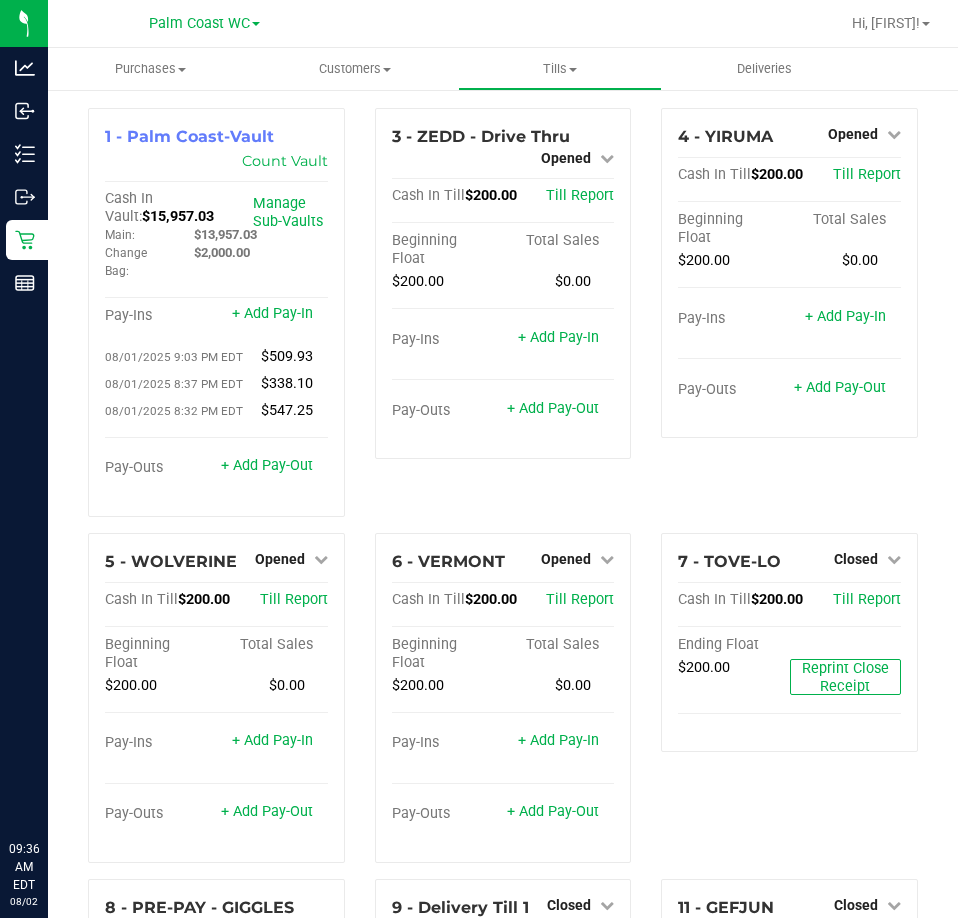 scroll, scrollTop: 0, scrollLeft: 0, axis: both 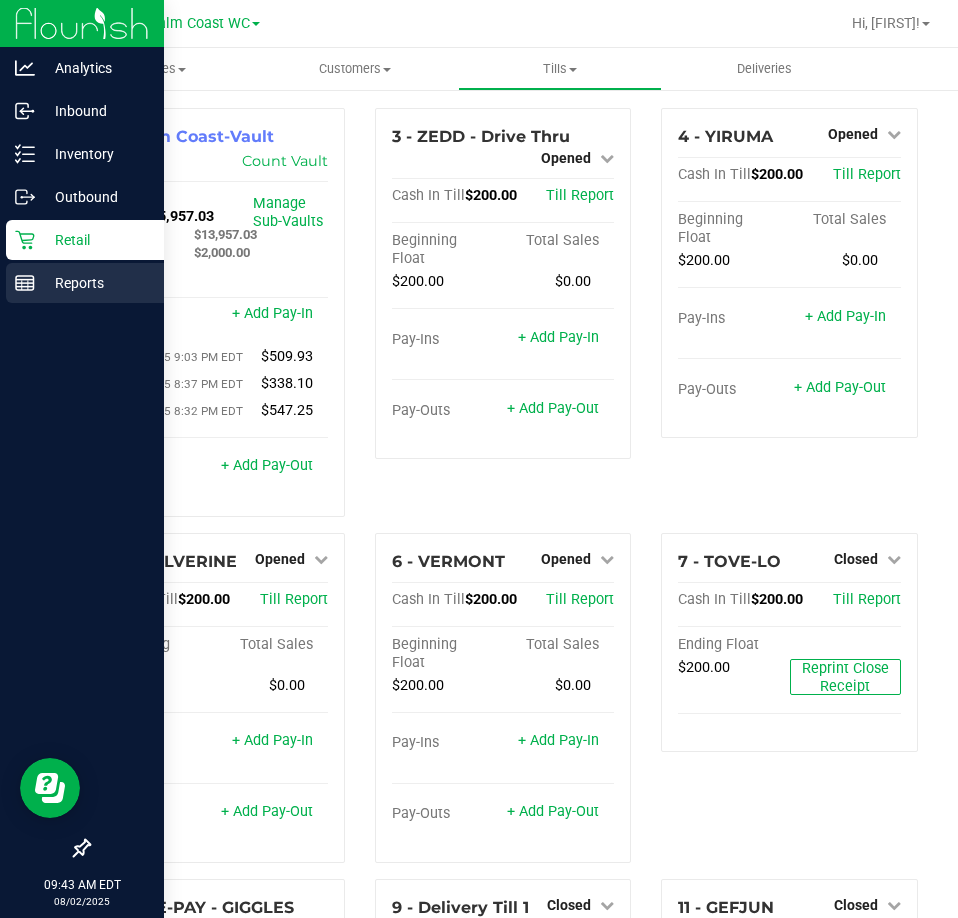 click on "Reports" at bounding box center [95, 283] 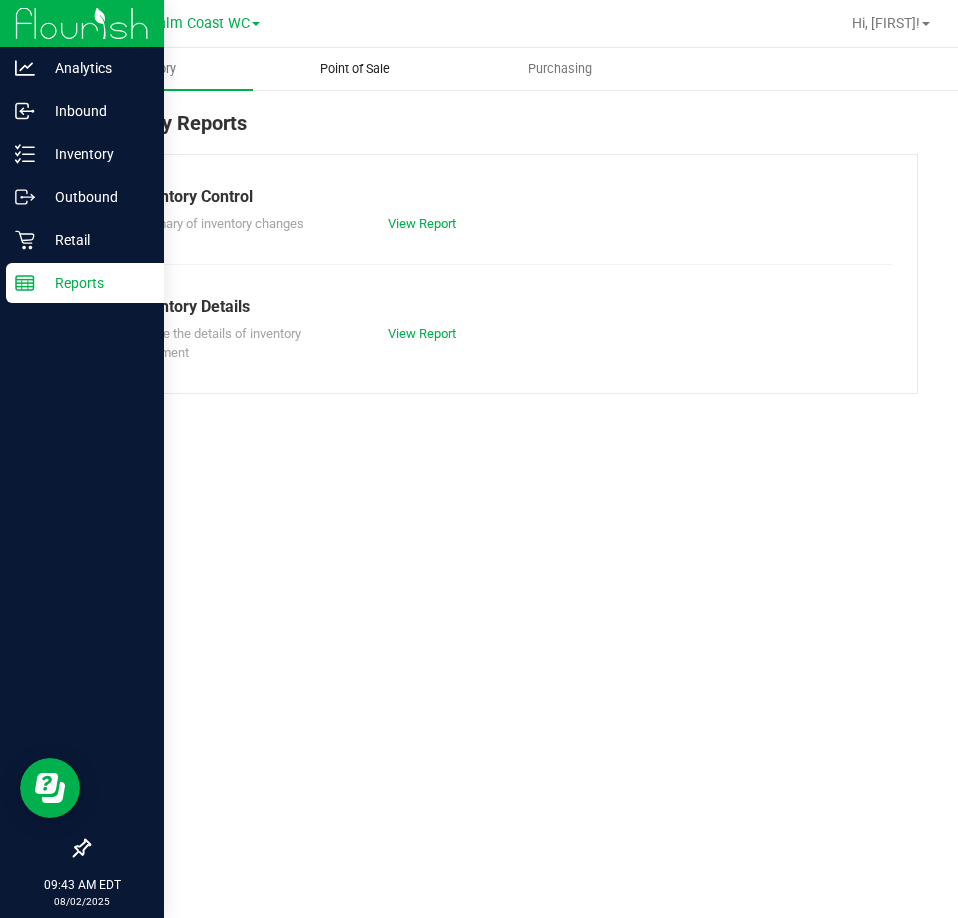 click on "Point of Sale" at bounding box center (355, 69) 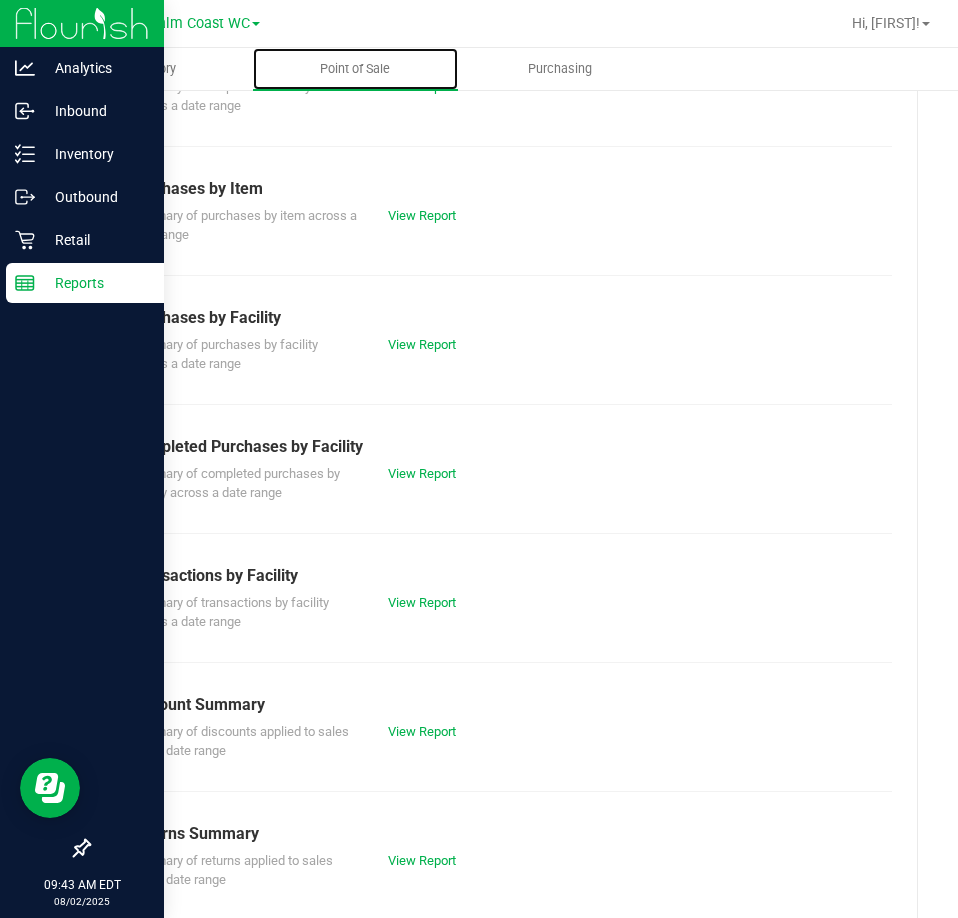 scroll, scrollTop: 270, scrollLeft: 0, axis: vertical 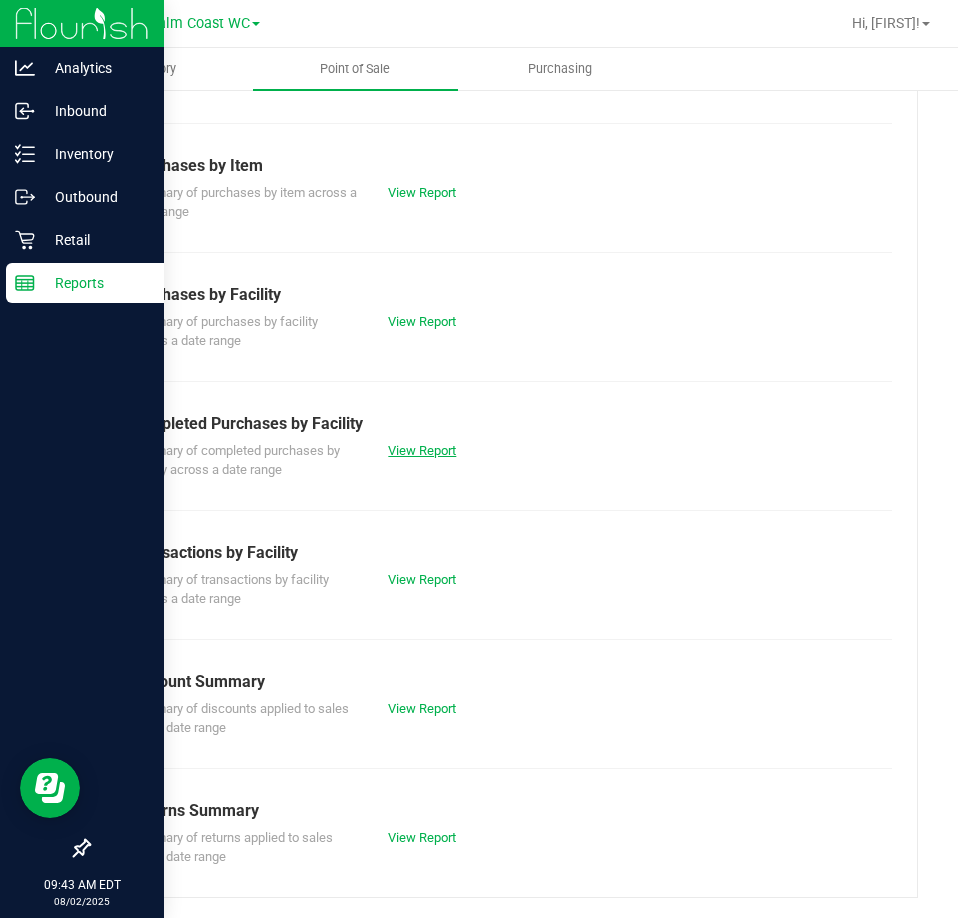 click on "View Report" at bounding box center [422, 450] 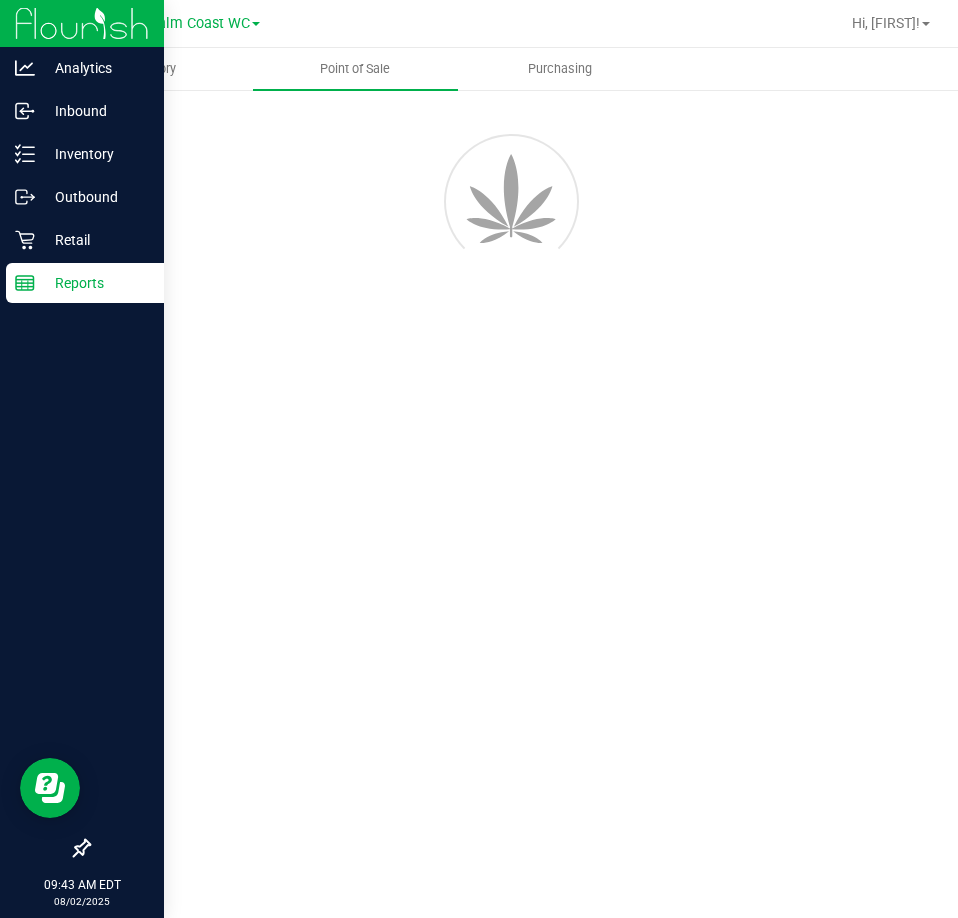 scroll, scrollTop: 0, scrollLeft: 0, axis: both 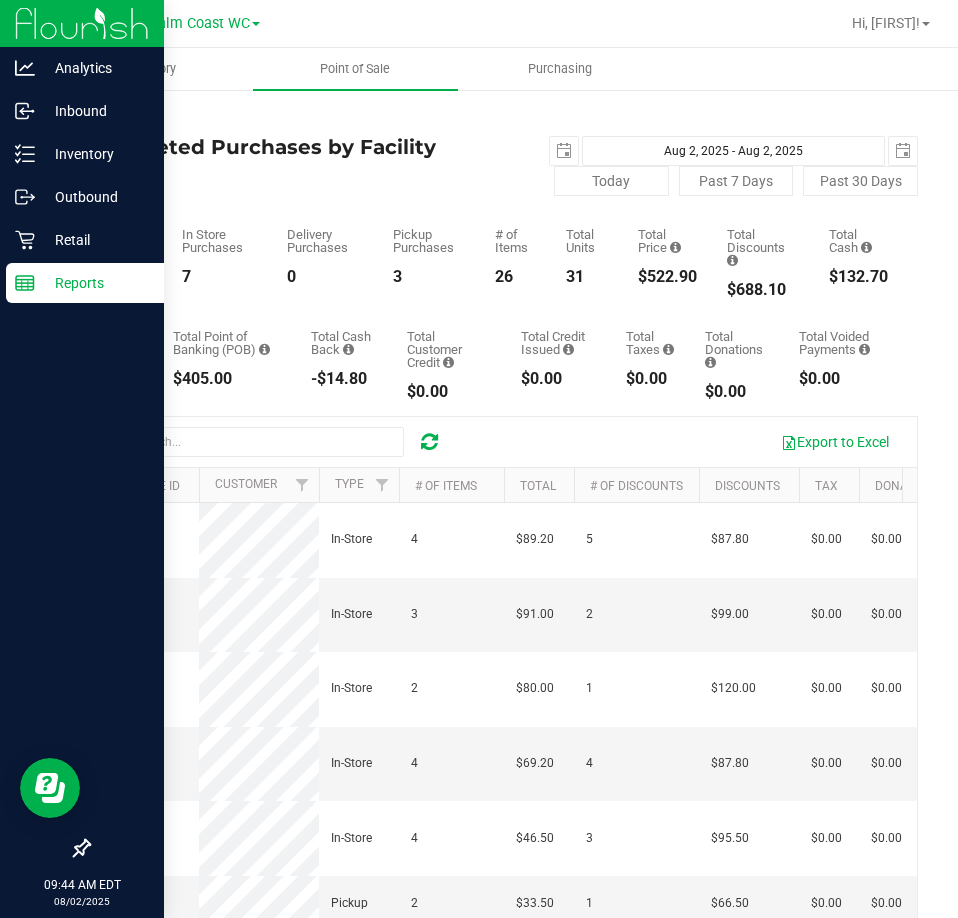 click on "Reports" at bounding box center [95, 283] 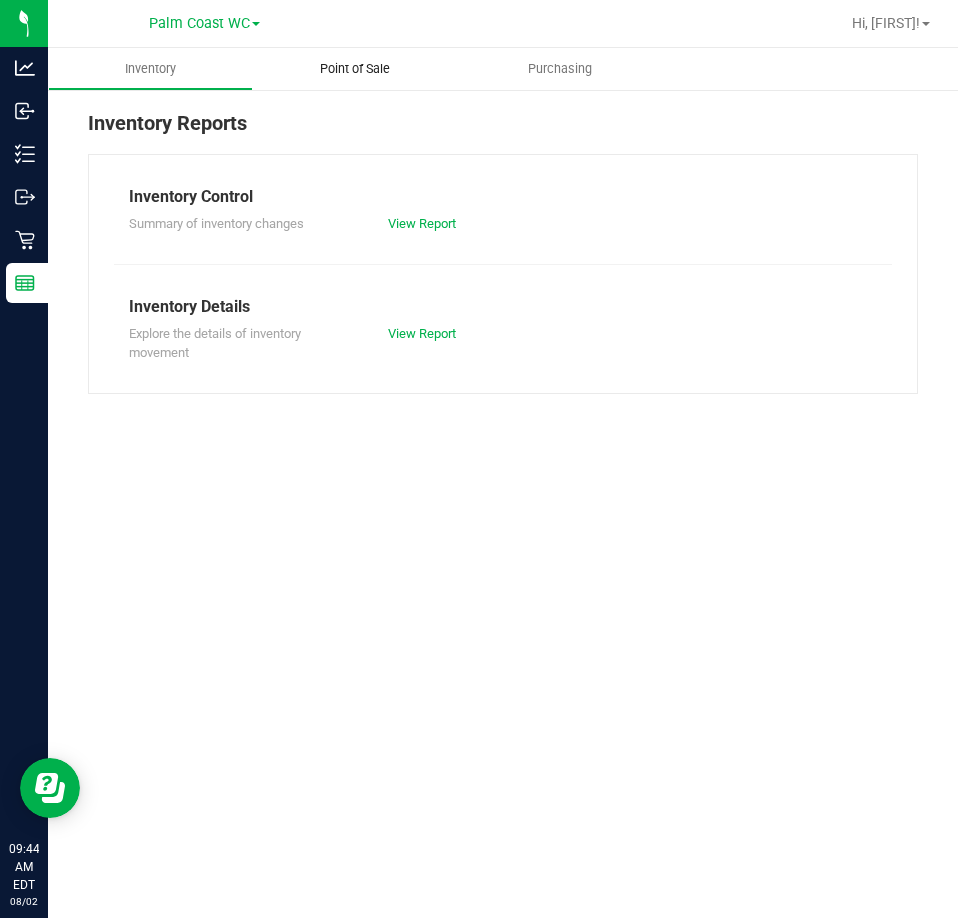 click on "Point of Sale" at bounding box center (355, 69) 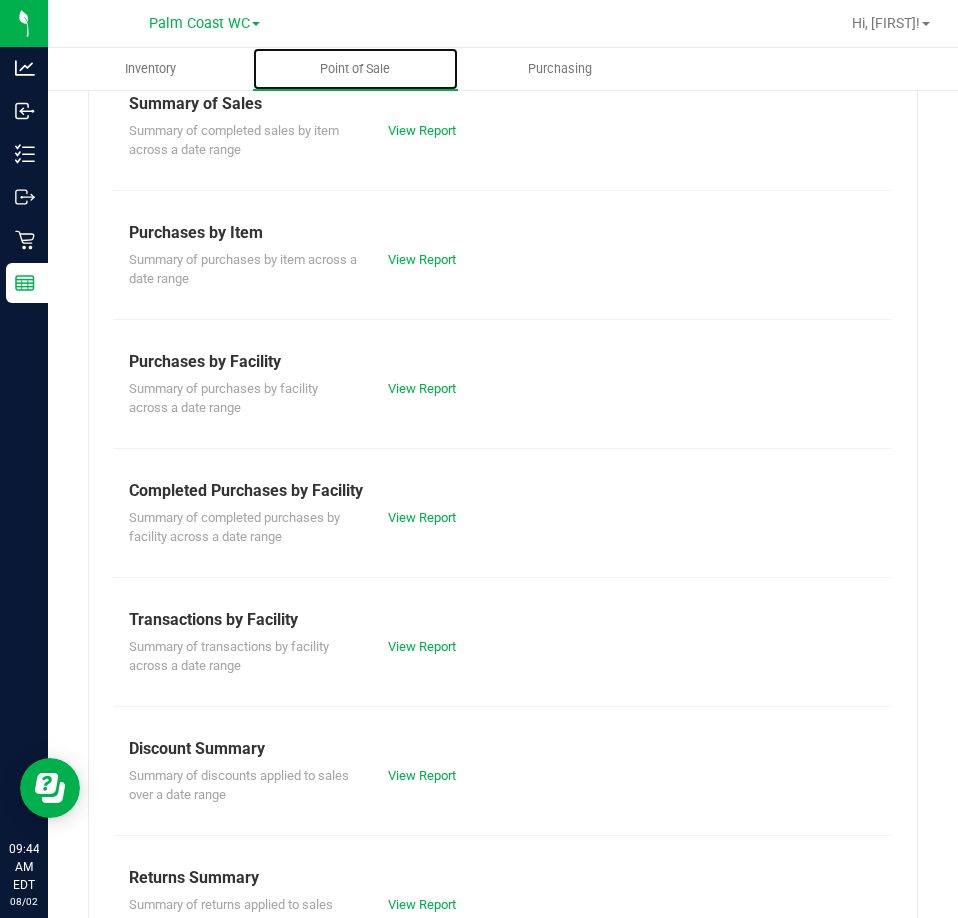 scroll, scrollTop: 270, scrollLeft: 0, axis: vertical 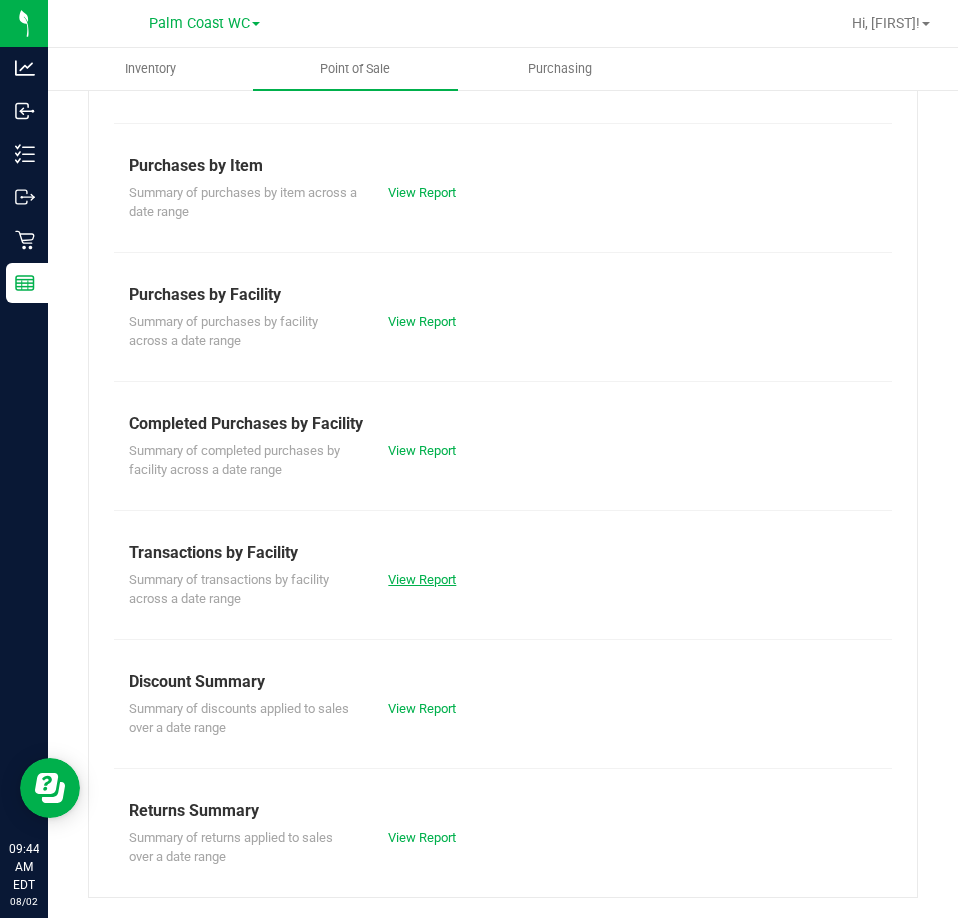 click on "View Report" at bounding box center [422, 579] 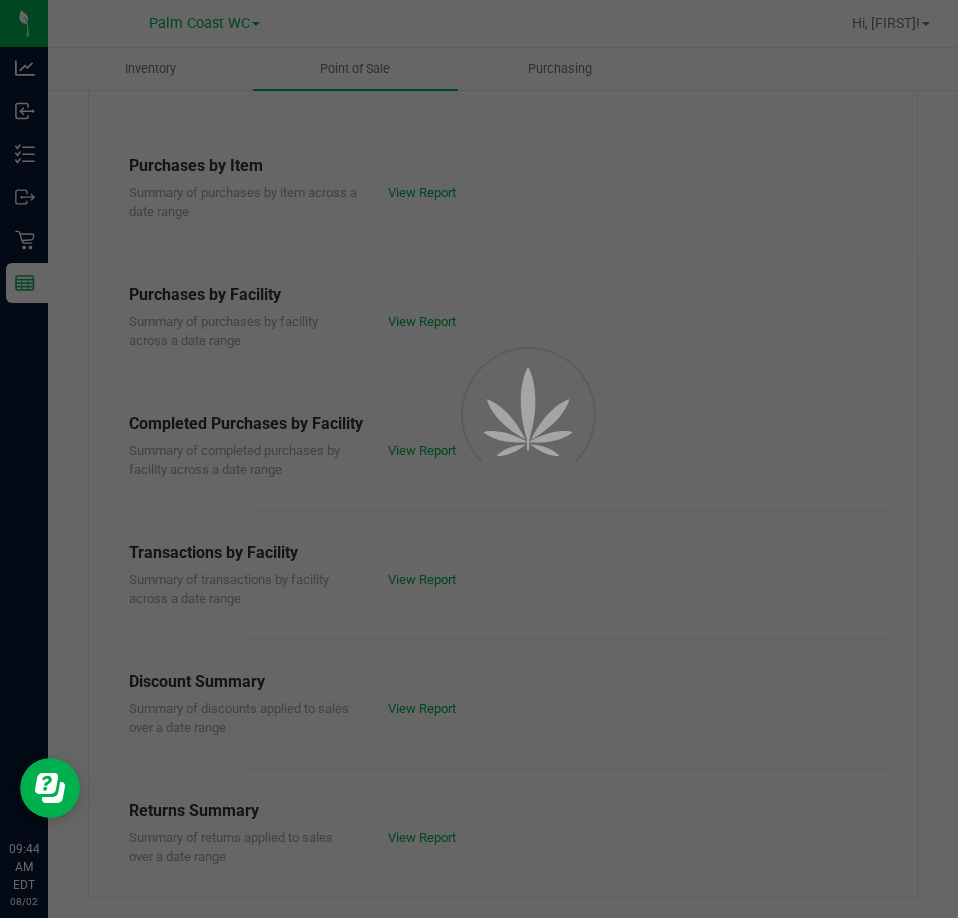 scroll, scrollTop: 0, scrollLeft: 0, axis: both 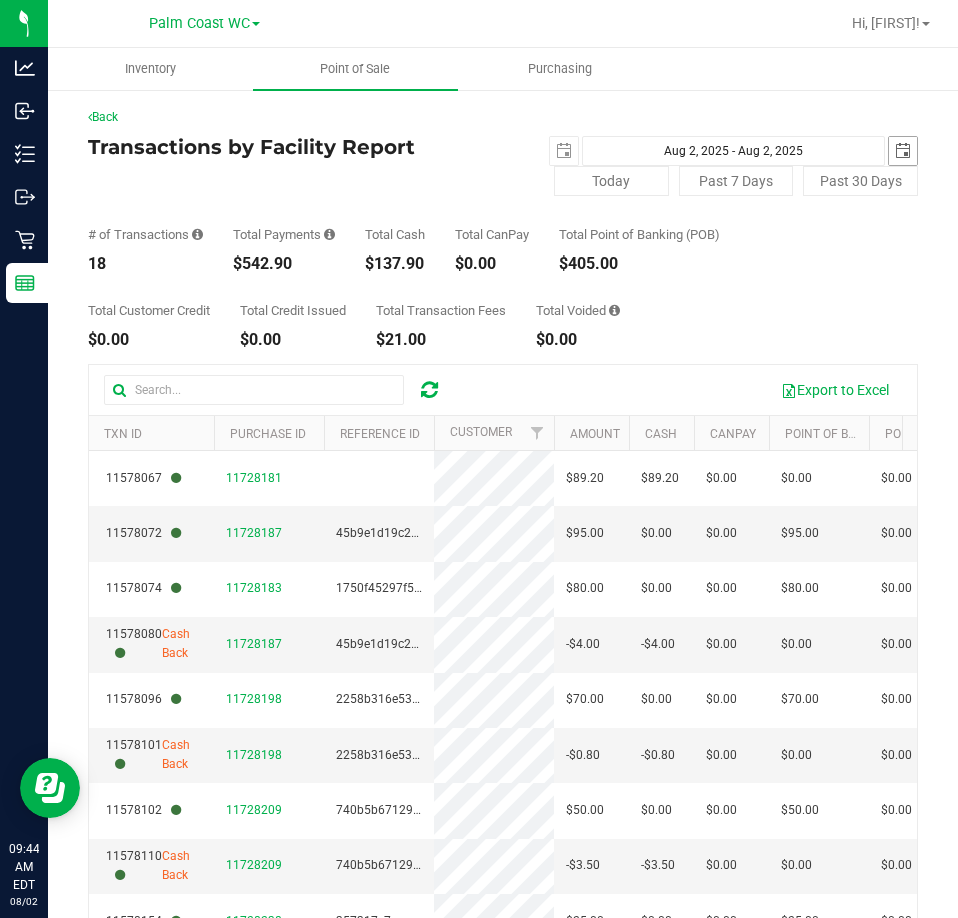 click at bounding box center [903, 151] 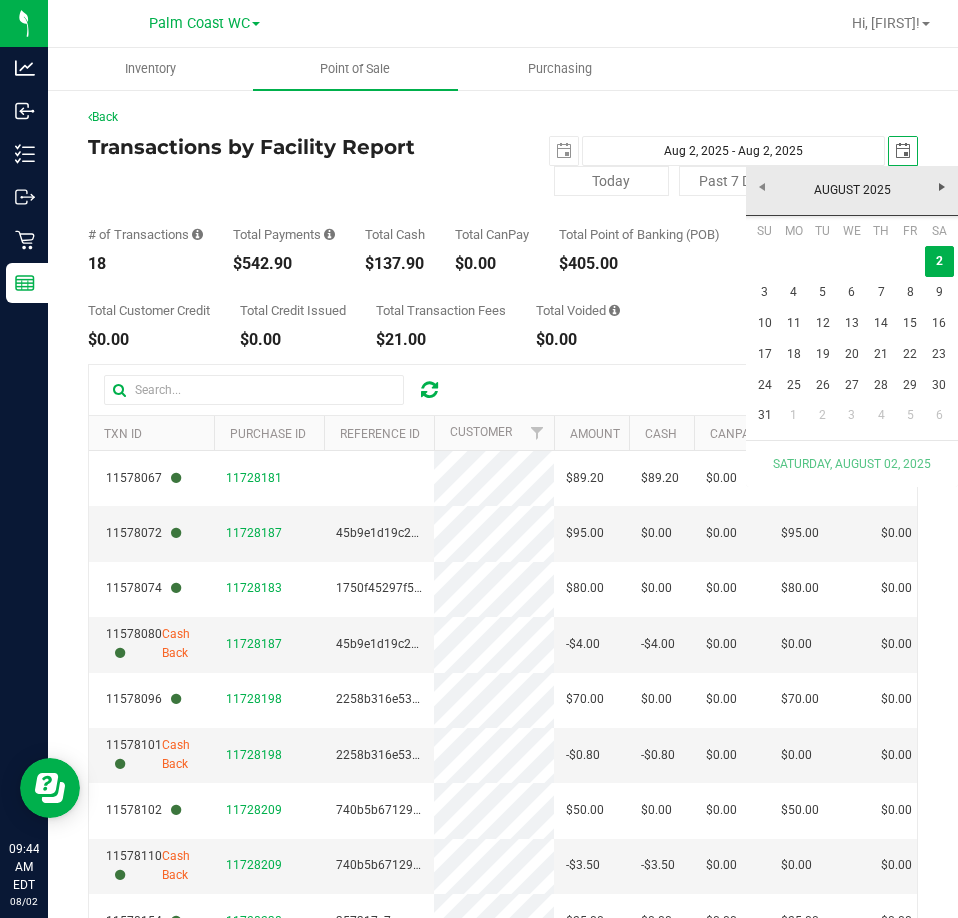 scroll, scrollTop: 0, scrollLeft: 50, axis: horizontal 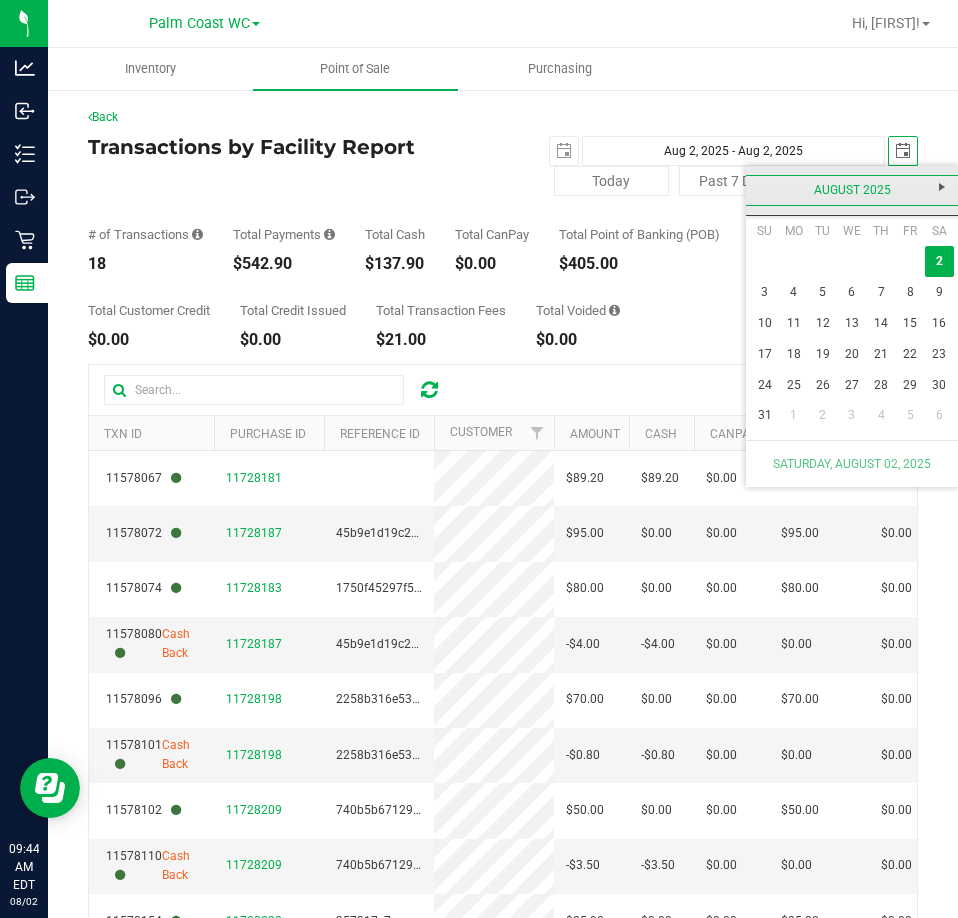 click on "August 2025" at bounding box center [852, 190] 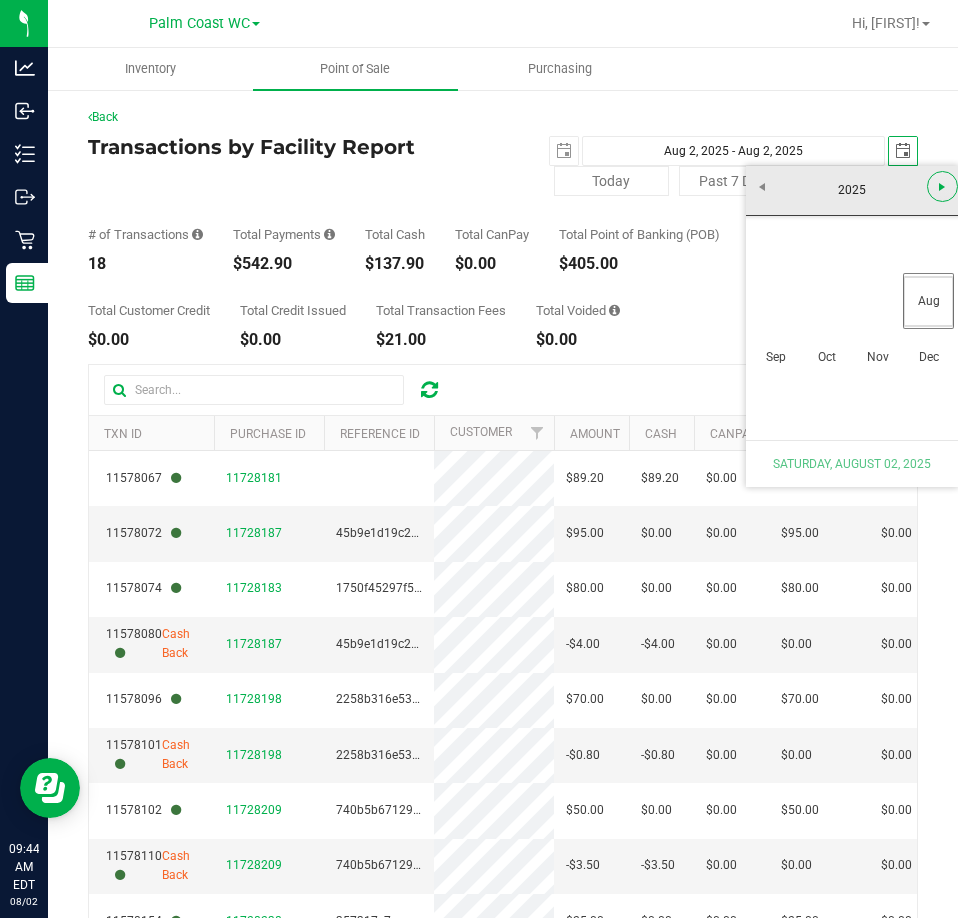 click at bounding box center [942, 186] 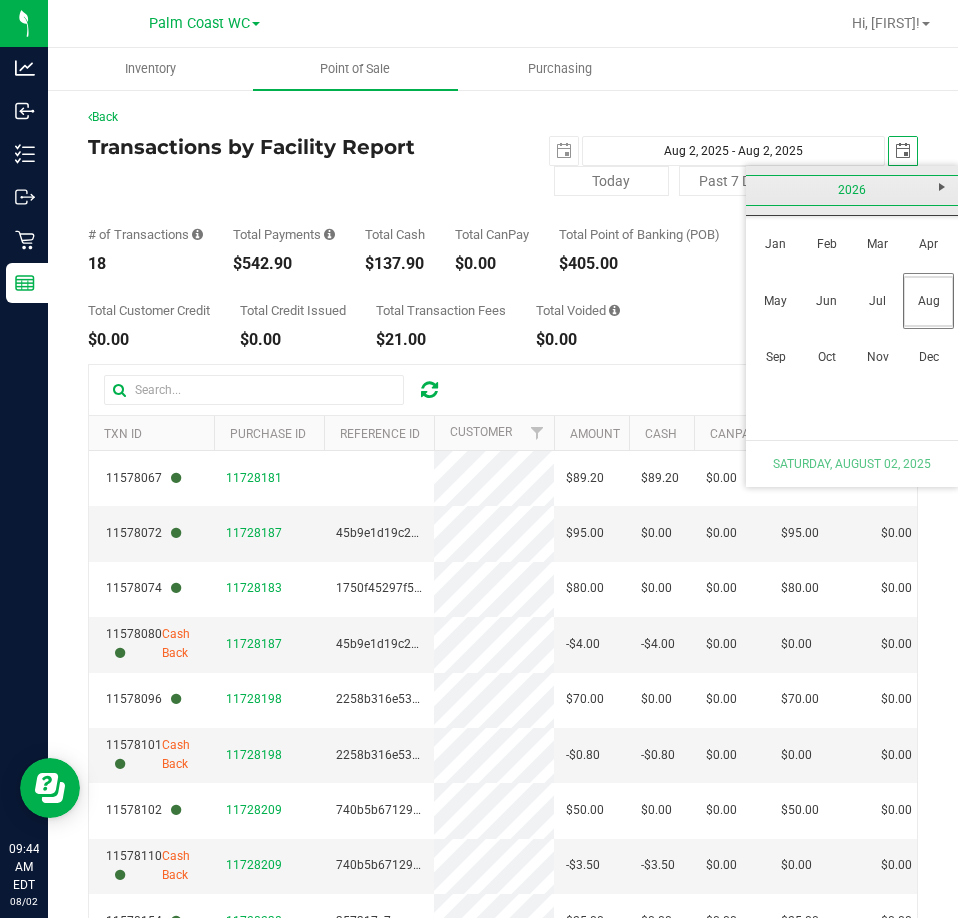 click on "2026" at bounding box center (852, 190) 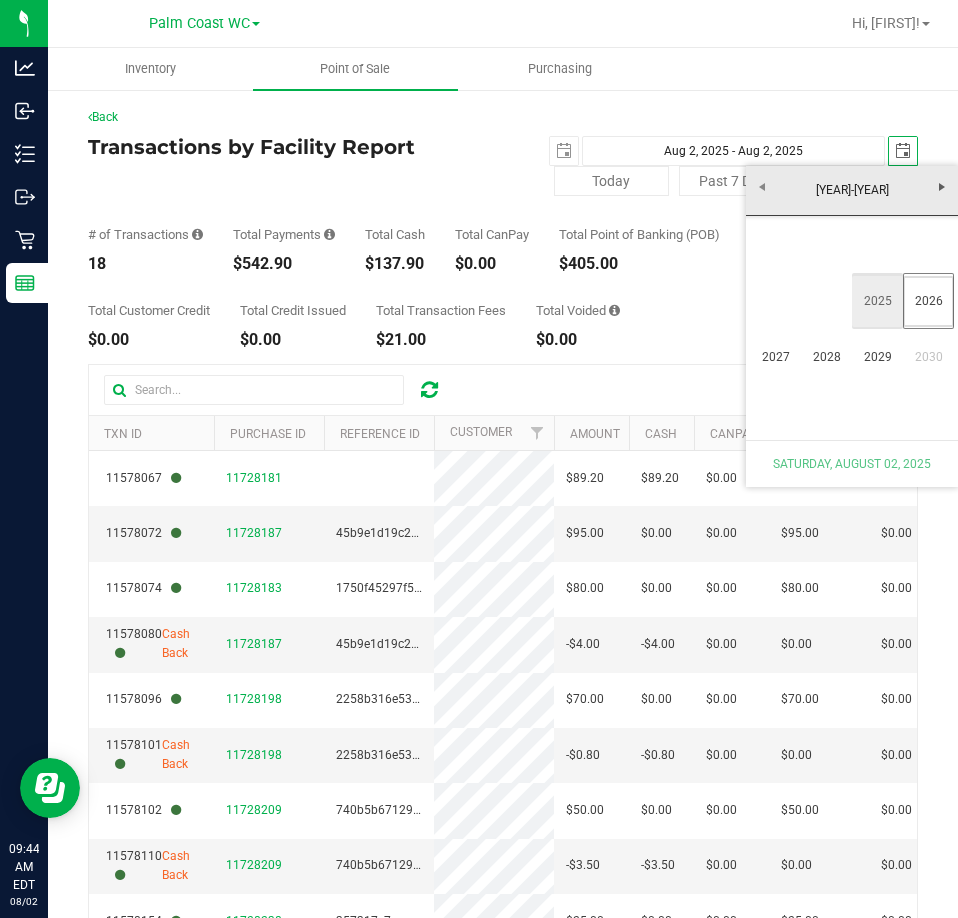 click on "2025" at bounding box center (877, 301) 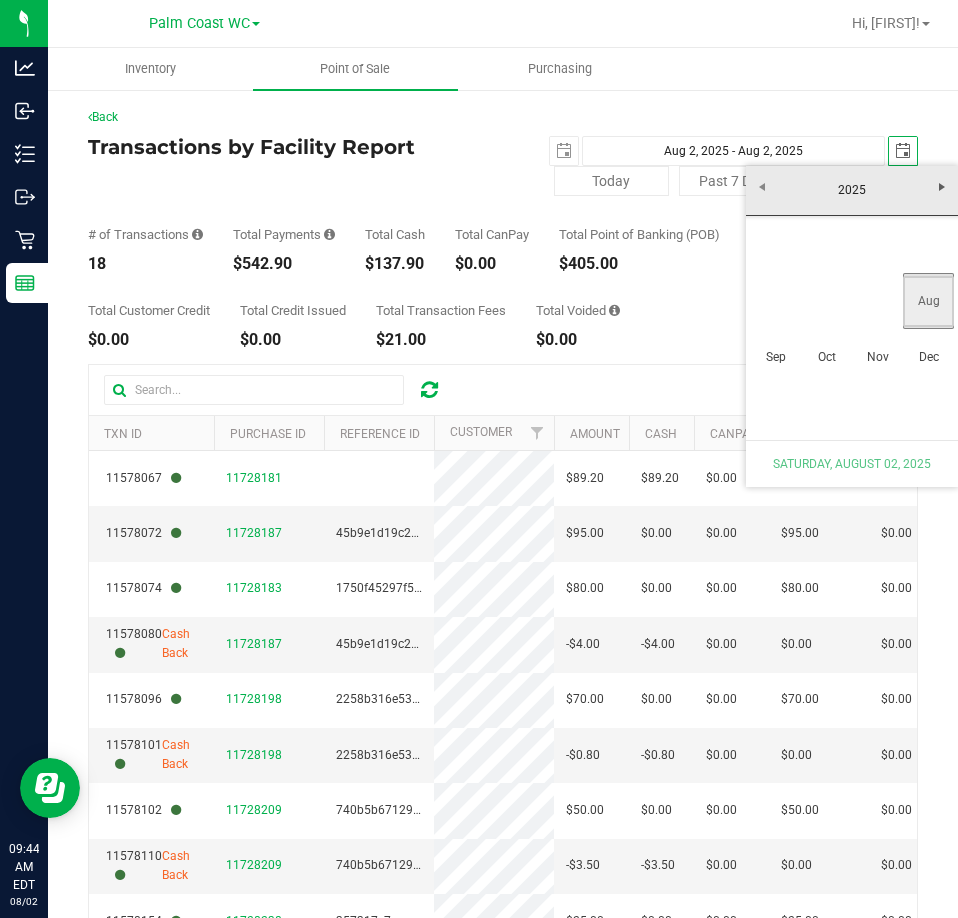 click on "Aug" at bounding box center (928, 301) 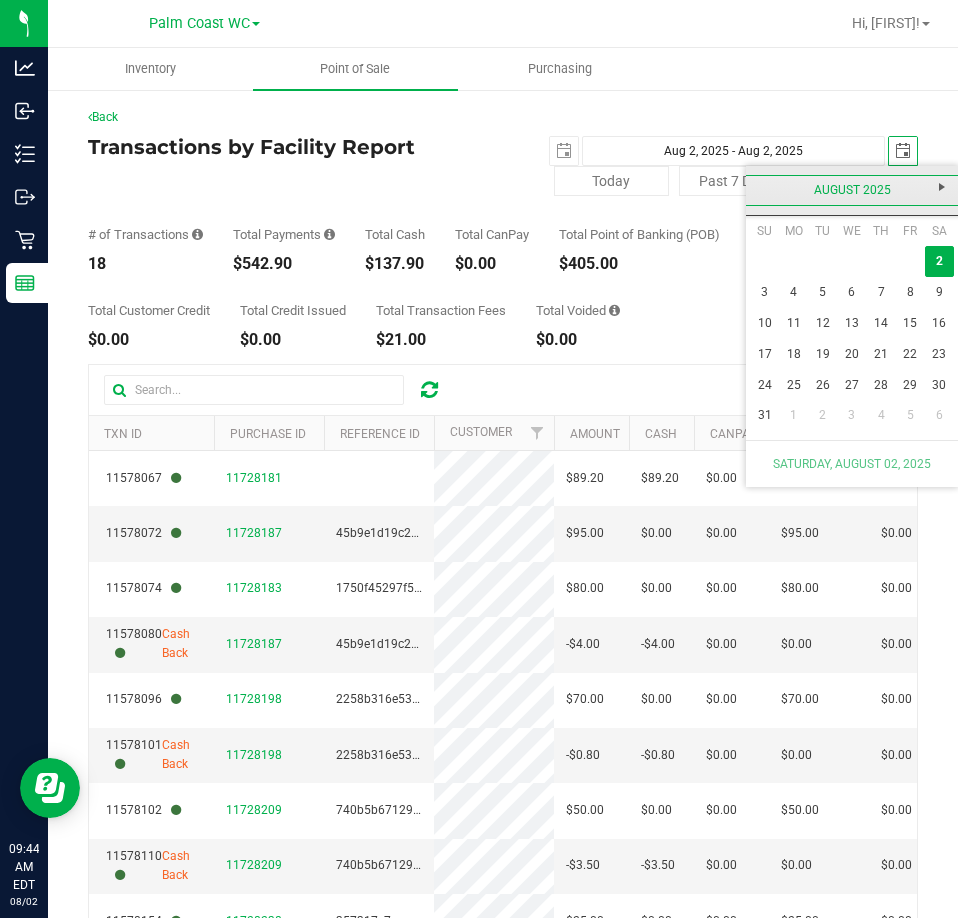 click on "August 2025" at bounding box center [852, 190] 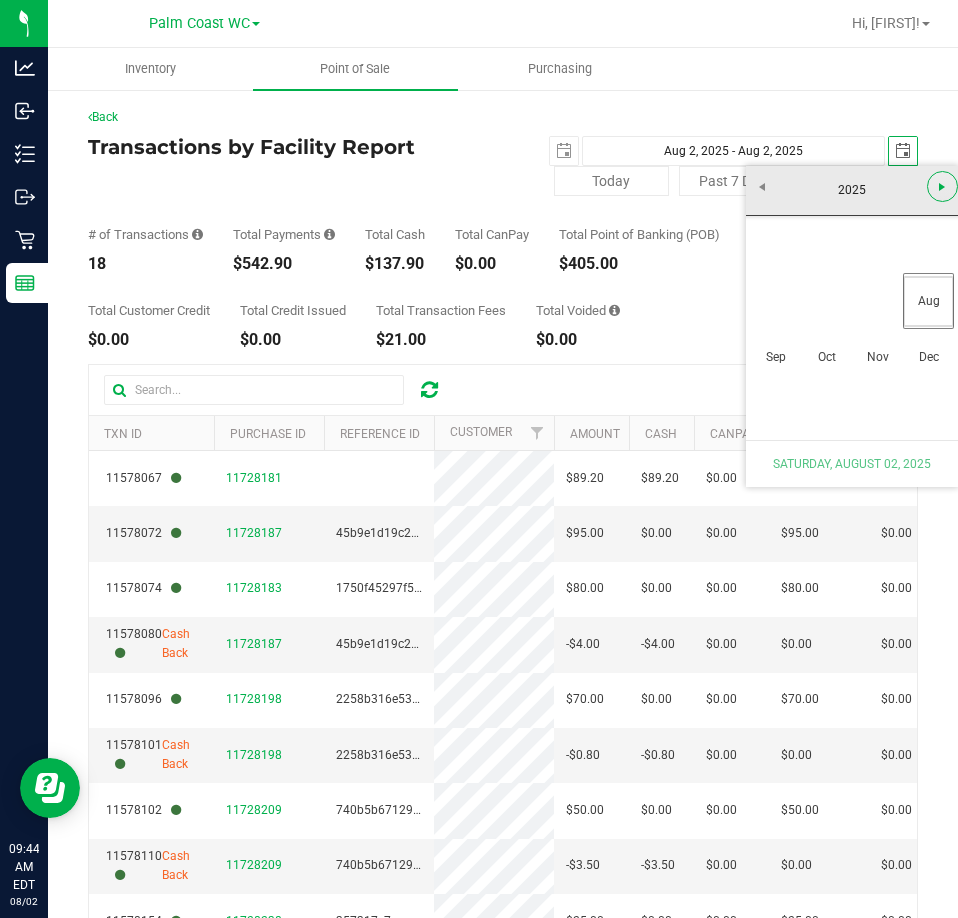 click at bounding box center (942, 187) 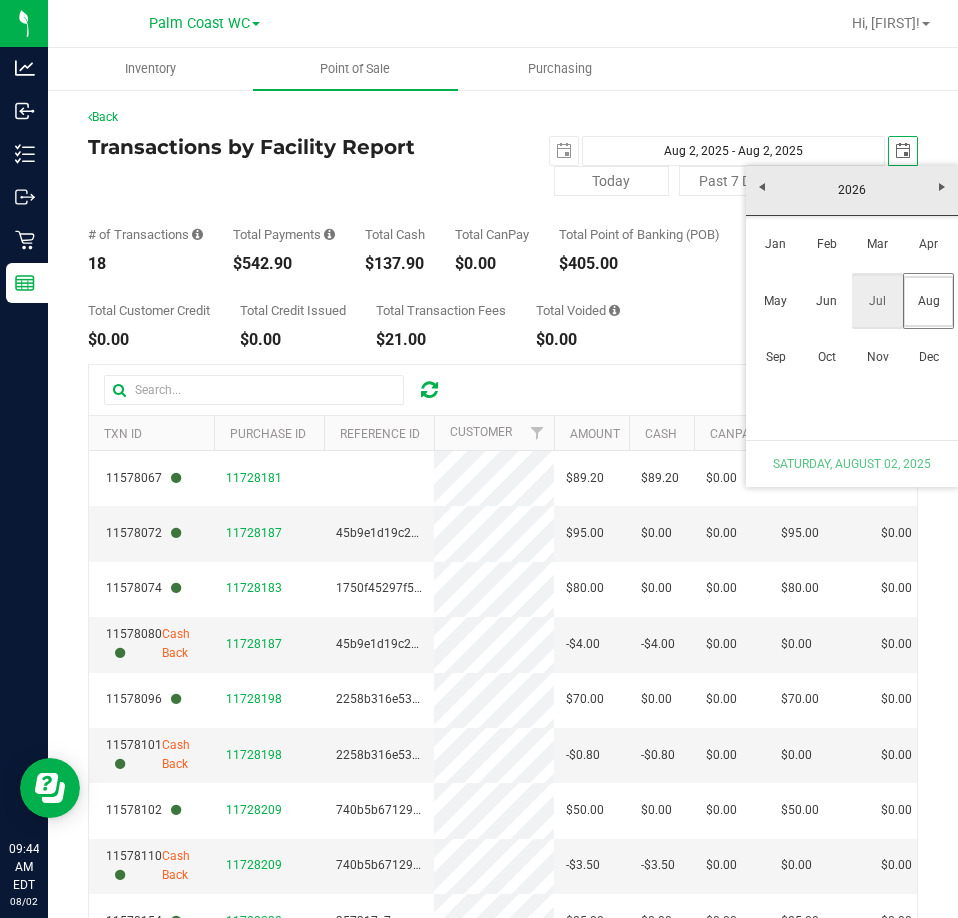 click on "Jul" at bounding box center (877, 301) 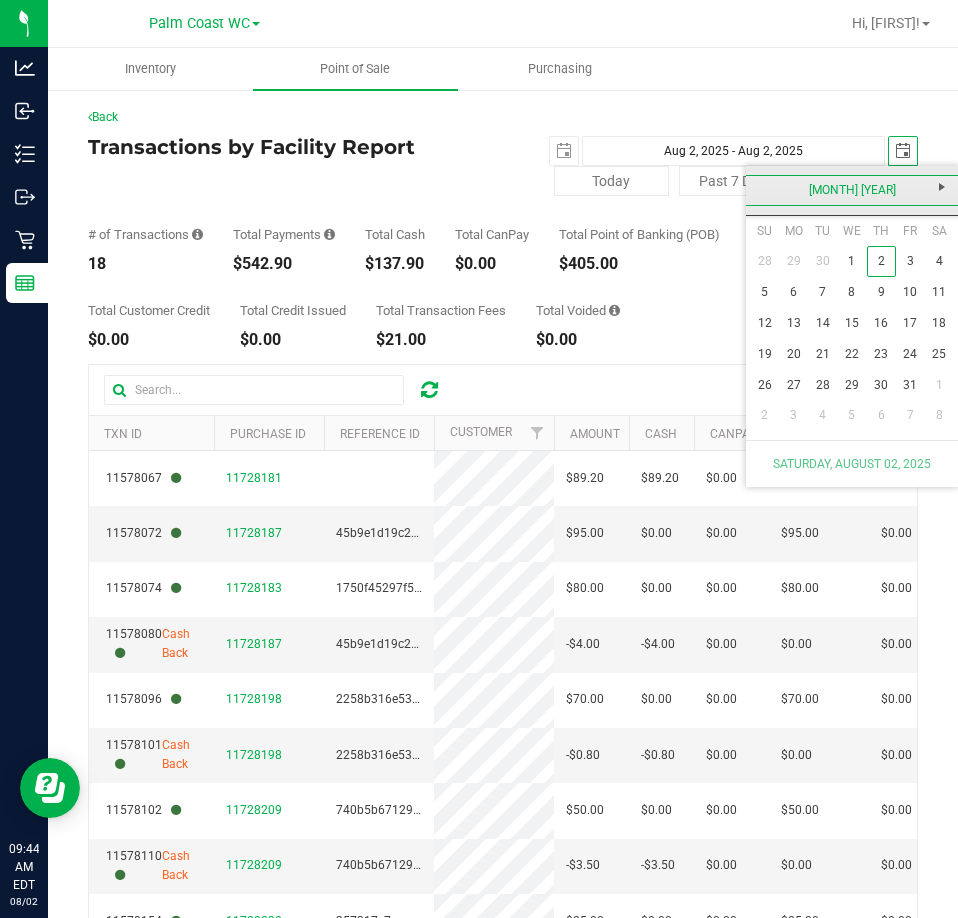 click on "[MONTH] [YEAR]" at bounding box center [852, 190] 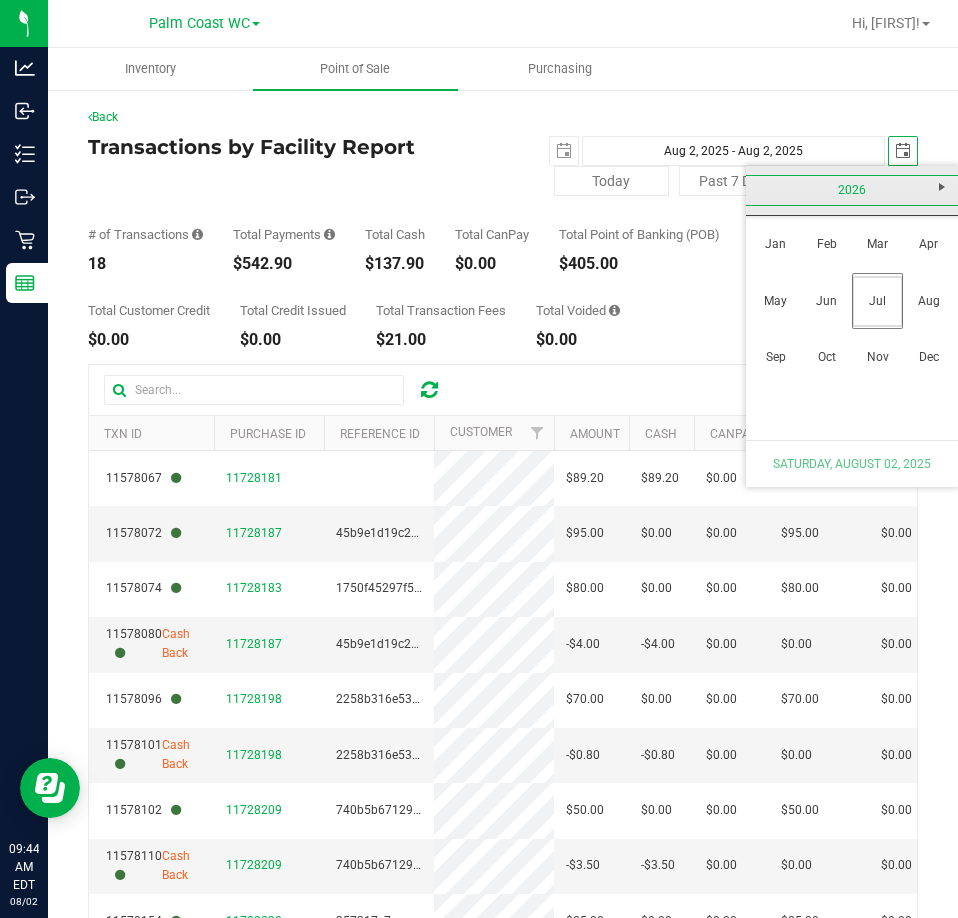 click on "2026" at bounding box center (852, 190) 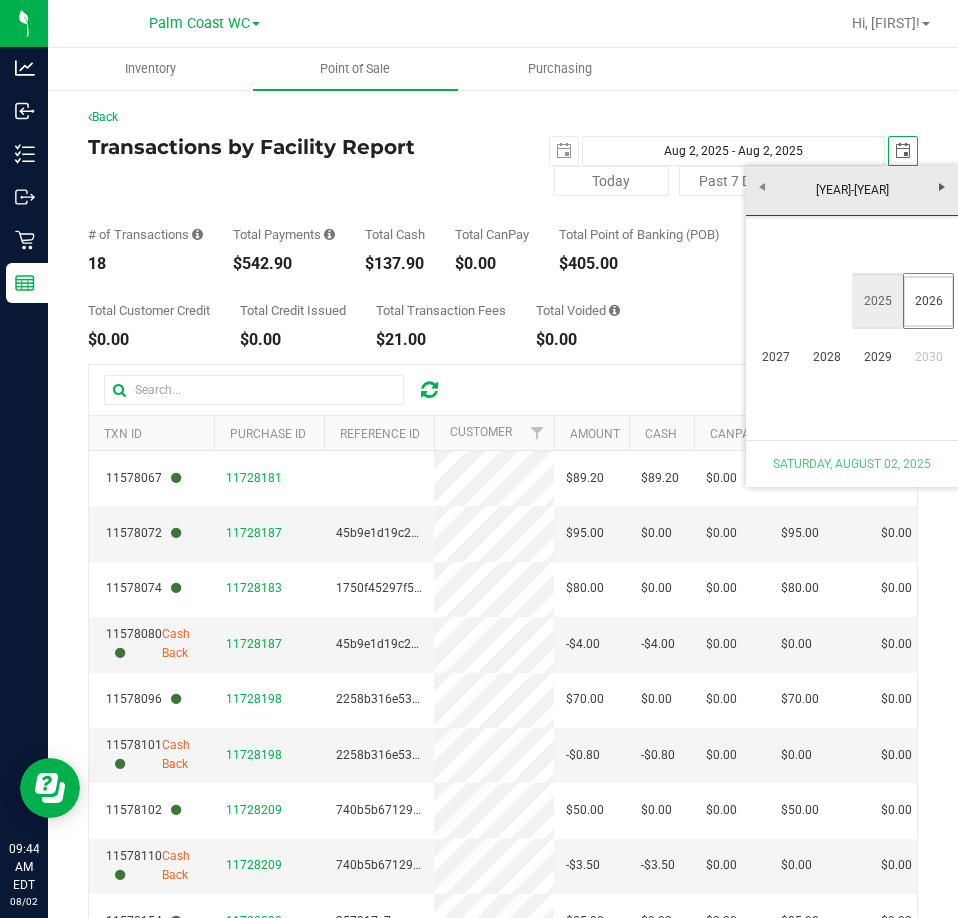 click on "2025" at bounding box center [877, 301] 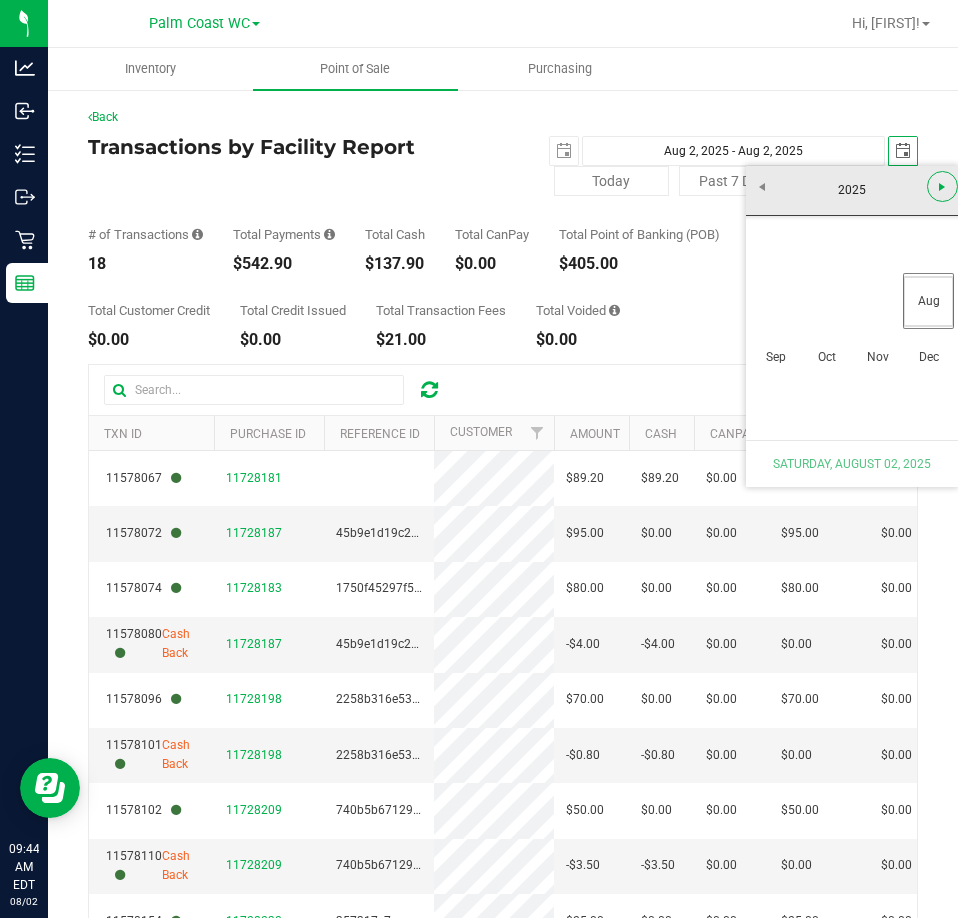 click at bounding box center [942, 186] 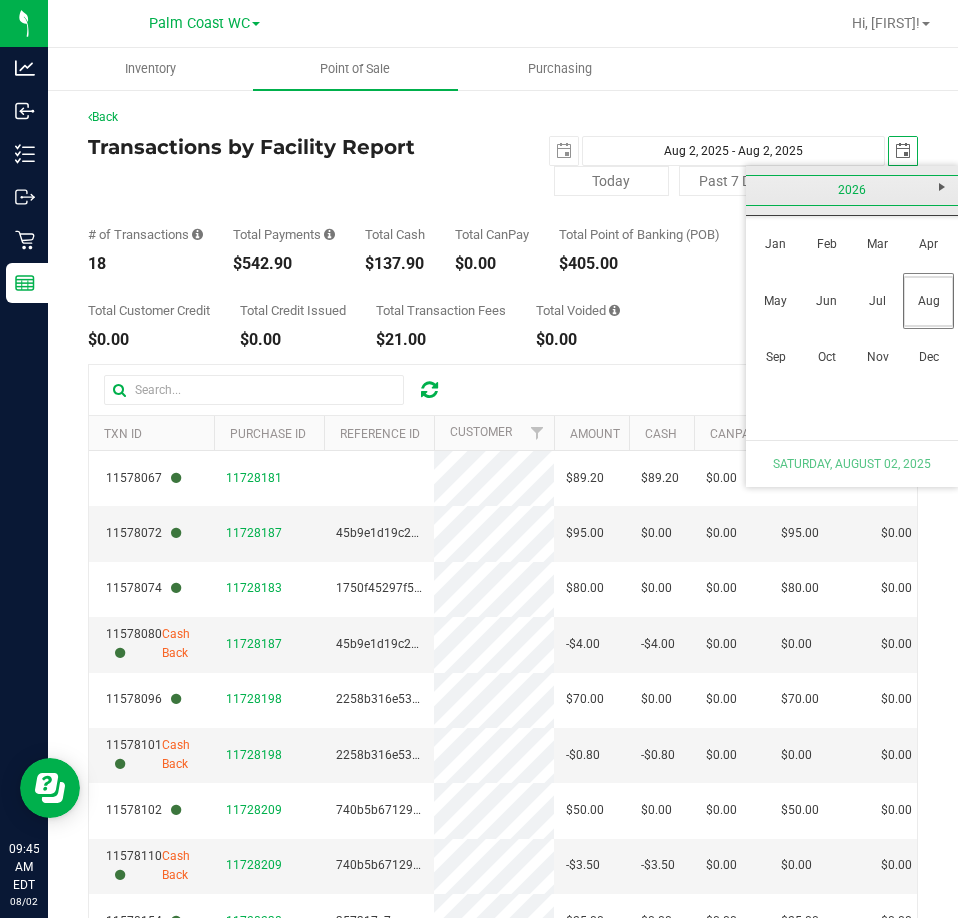 click on "2026" at bounding box center (852, 190) 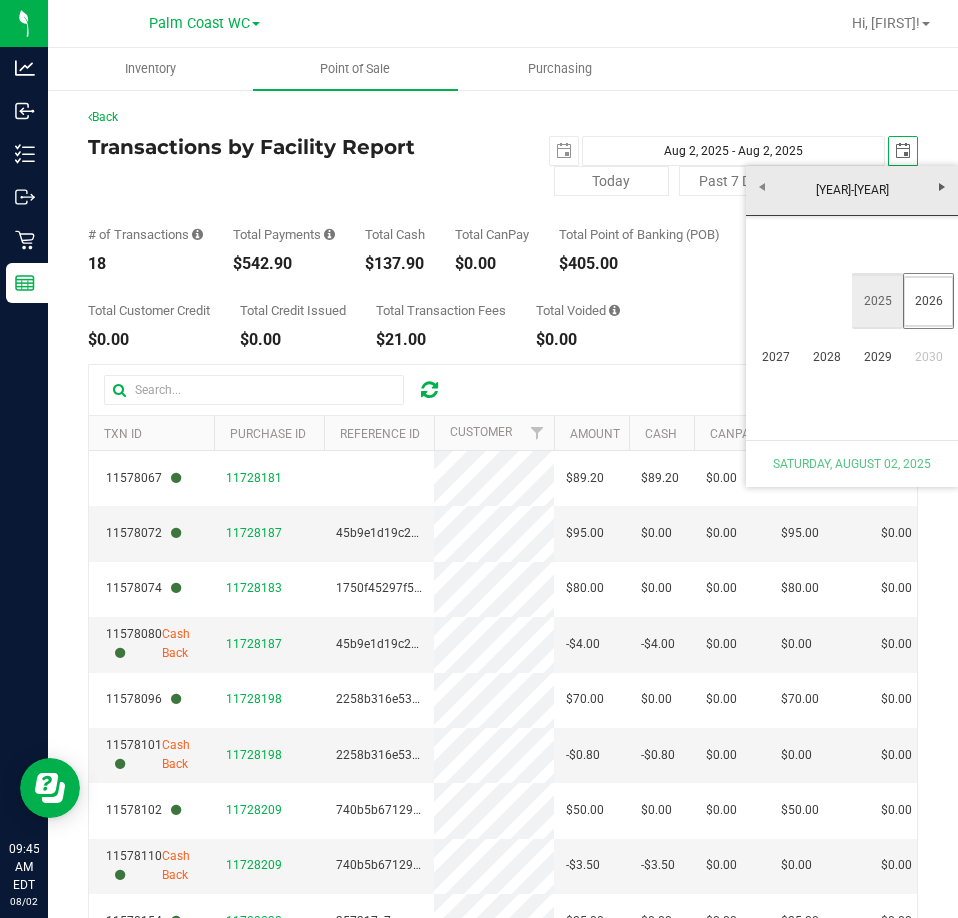 click on "2025" at bounding box center [877, 301] 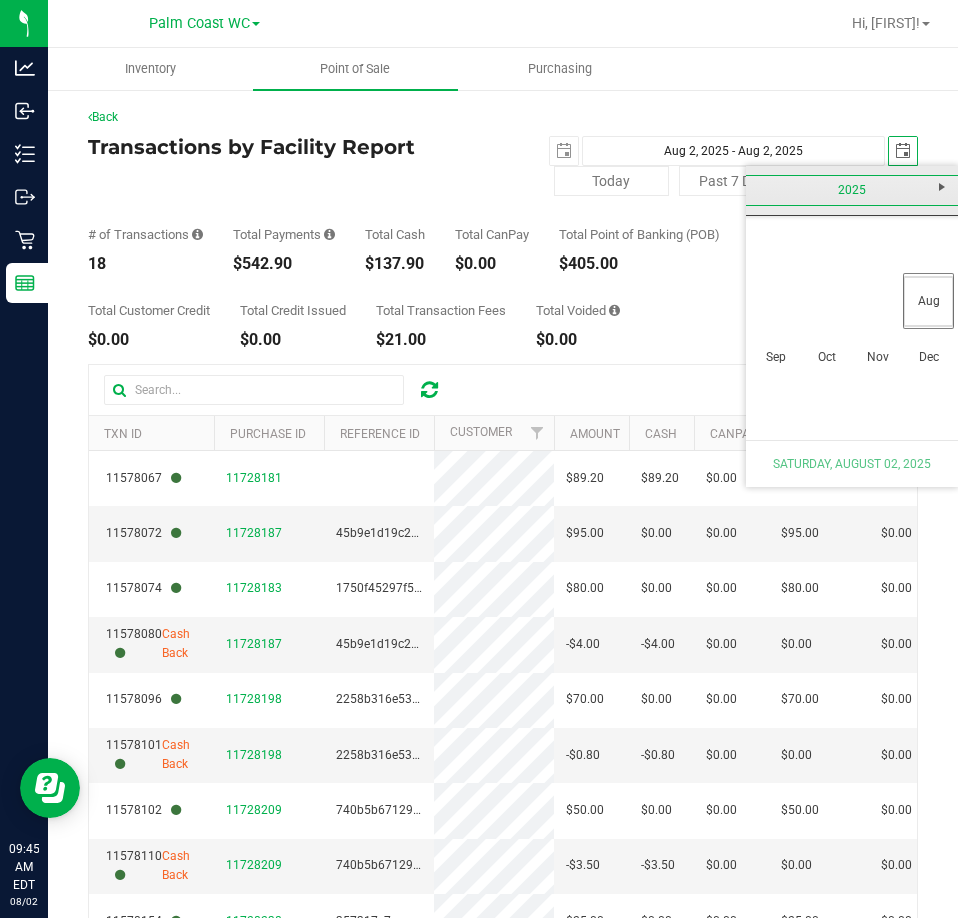 click on "2025" at bounding box center (852, 190) 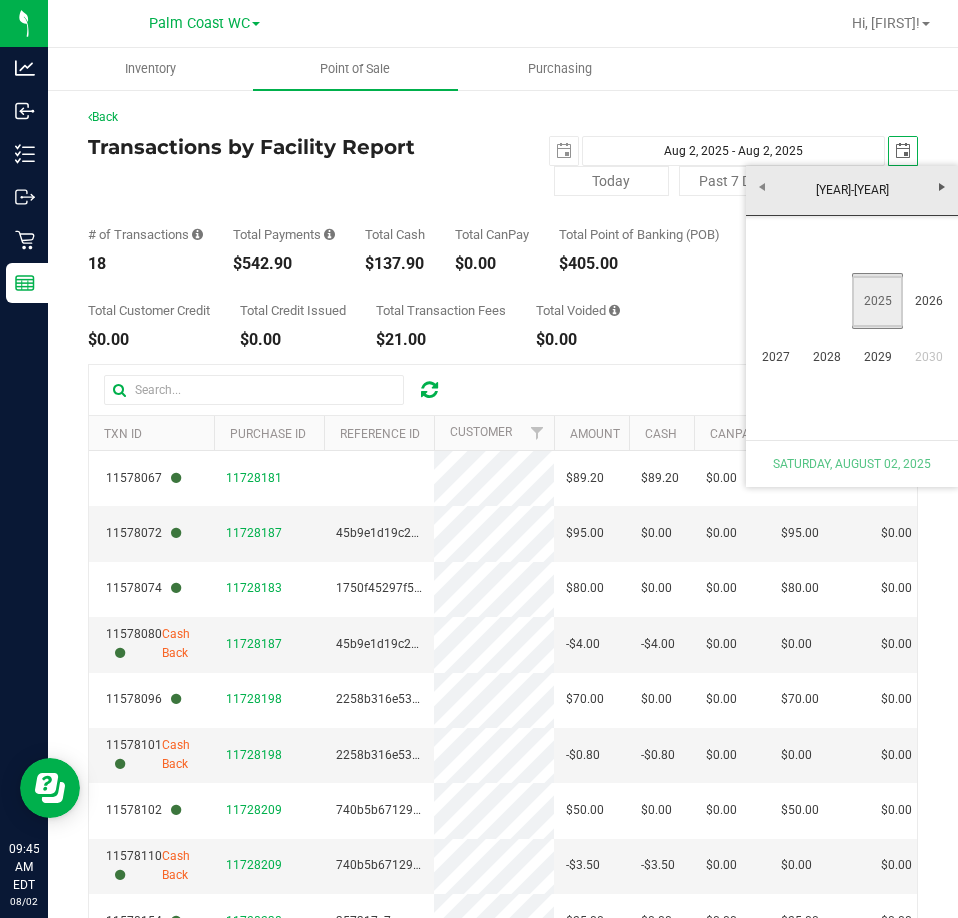 click on "2025" at bounding box center [877, 301] 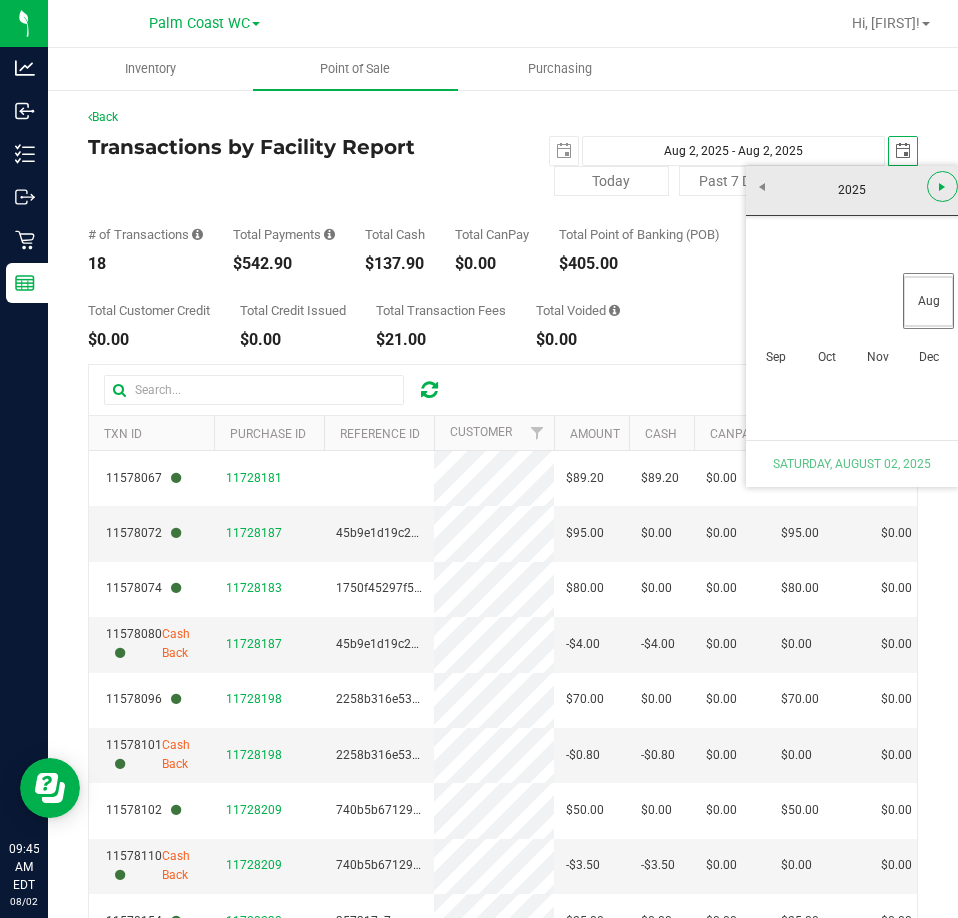 click at bounding box center (942, 187) 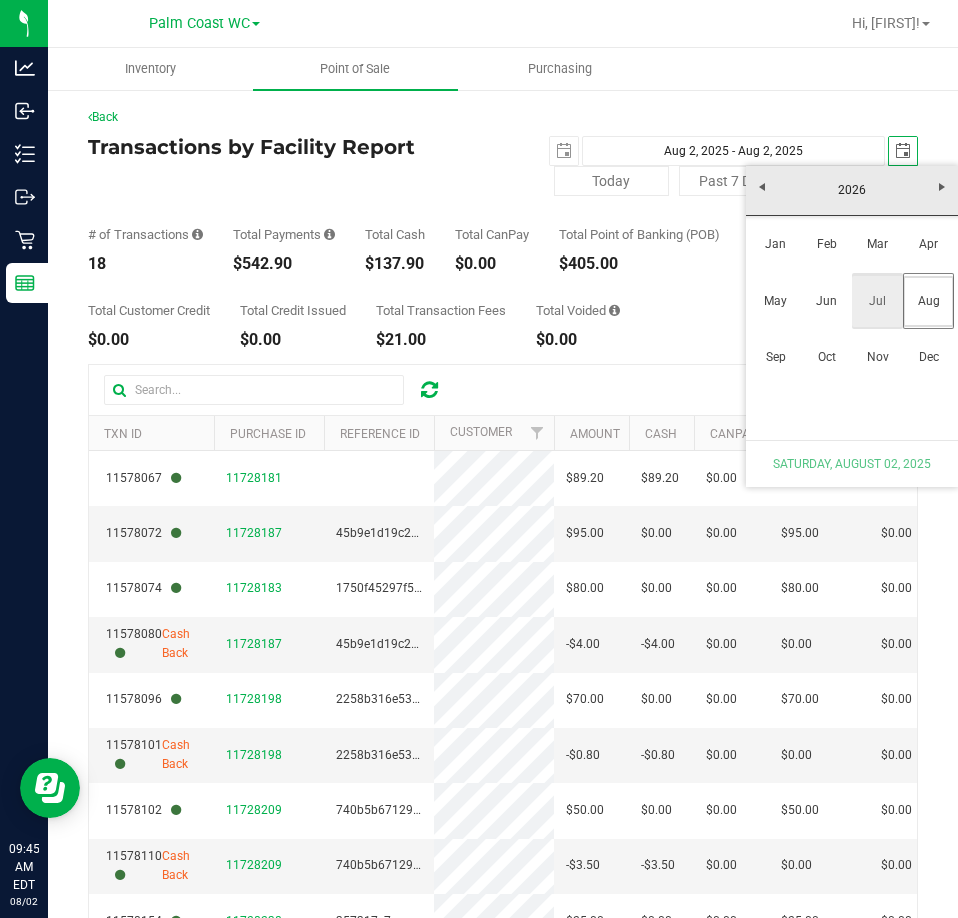 click on "Jul" at bounding box center [877, 301] 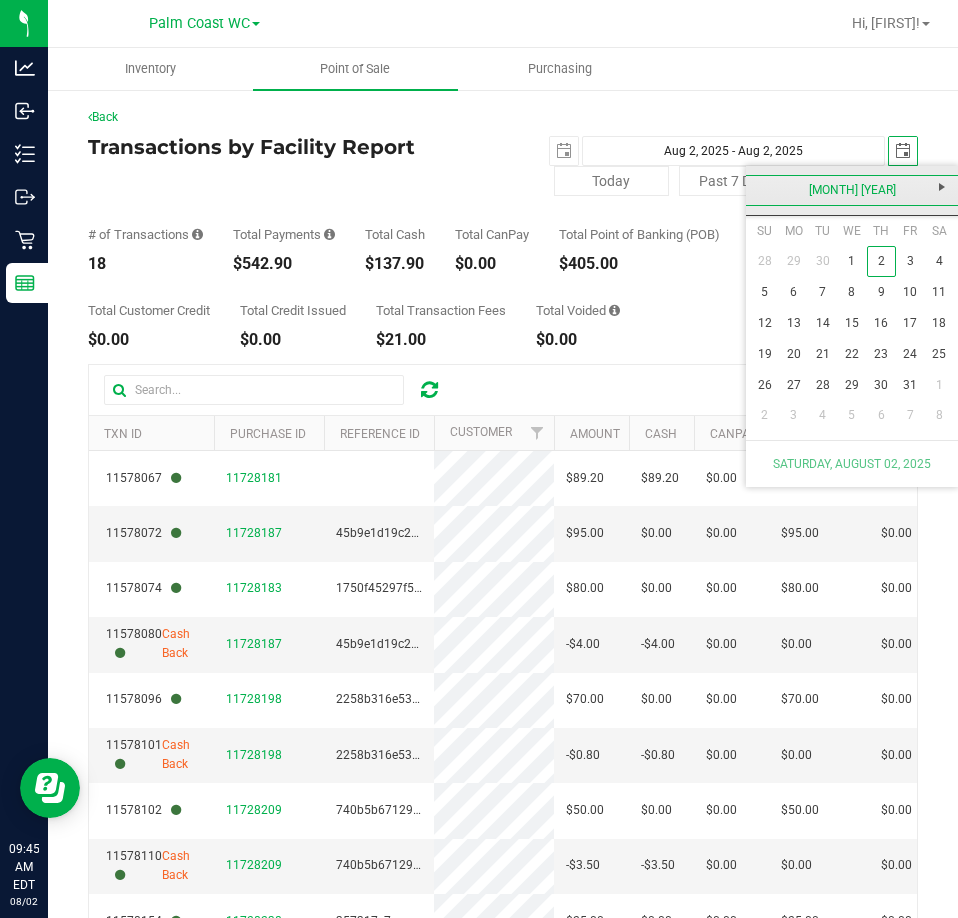 click on "[MONTH] [YEAR]" at bounding box center [852, 190] 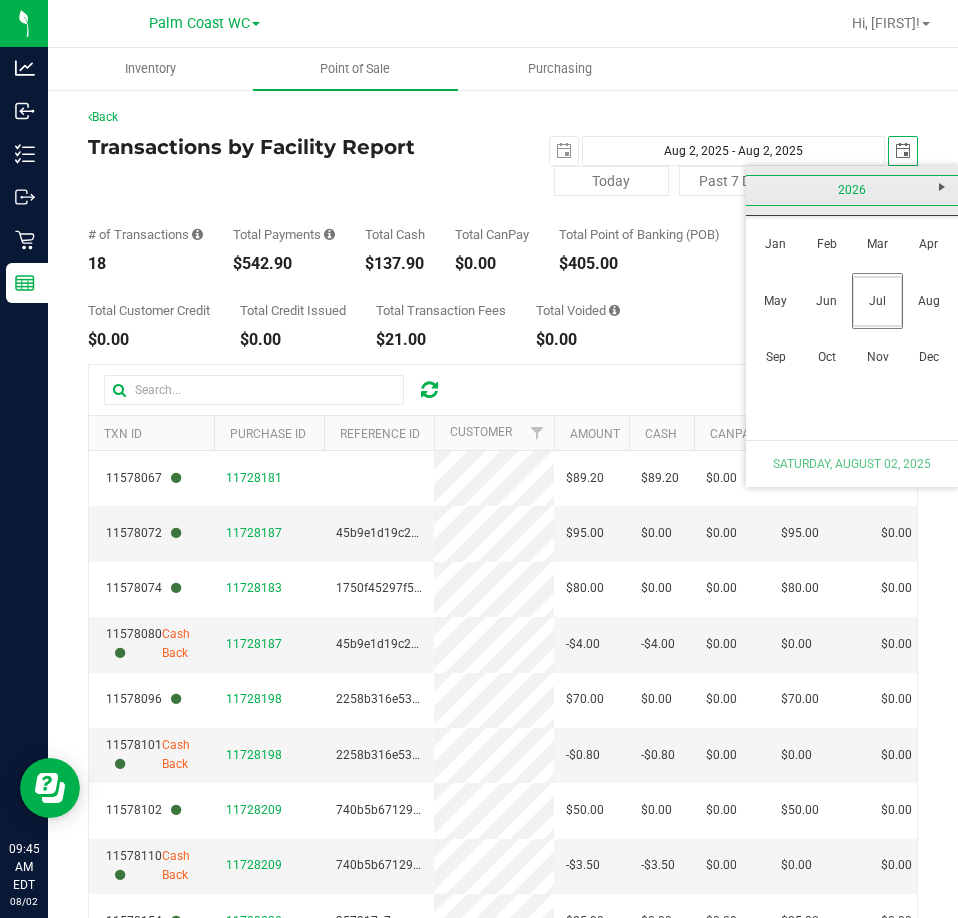 click on "2026" at bounding box center [852, 190] 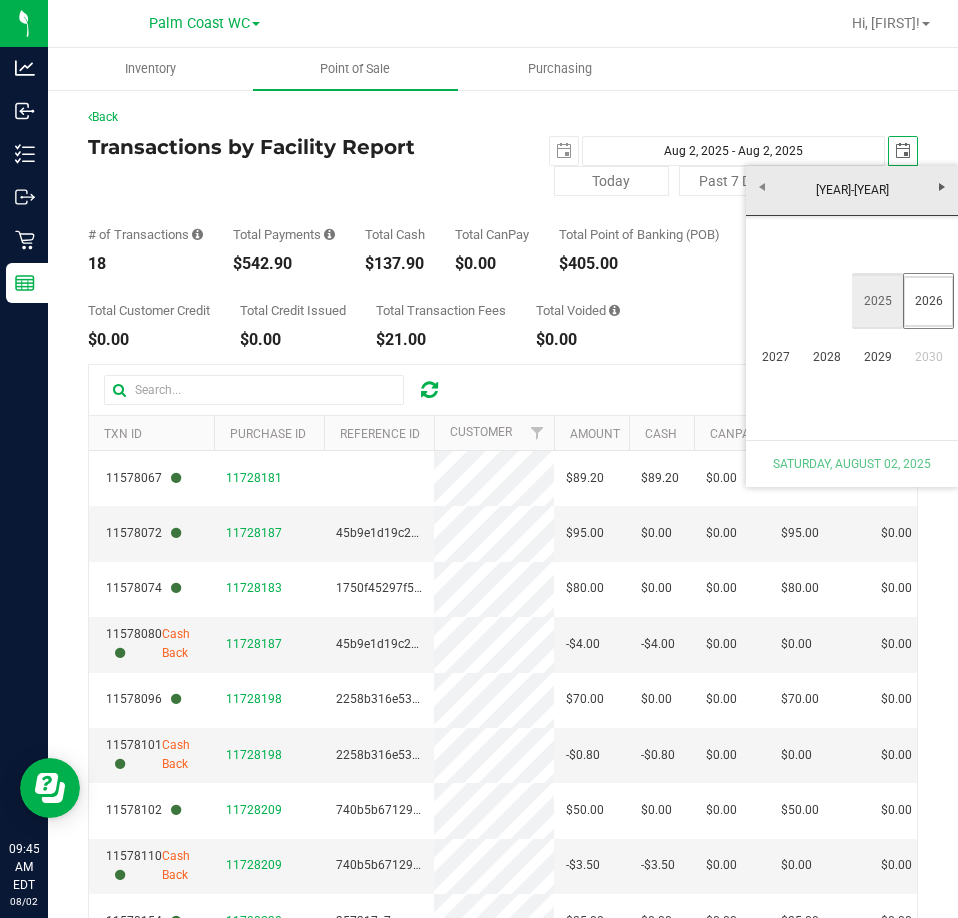 click on "2025" at bounding box center (877, 301) 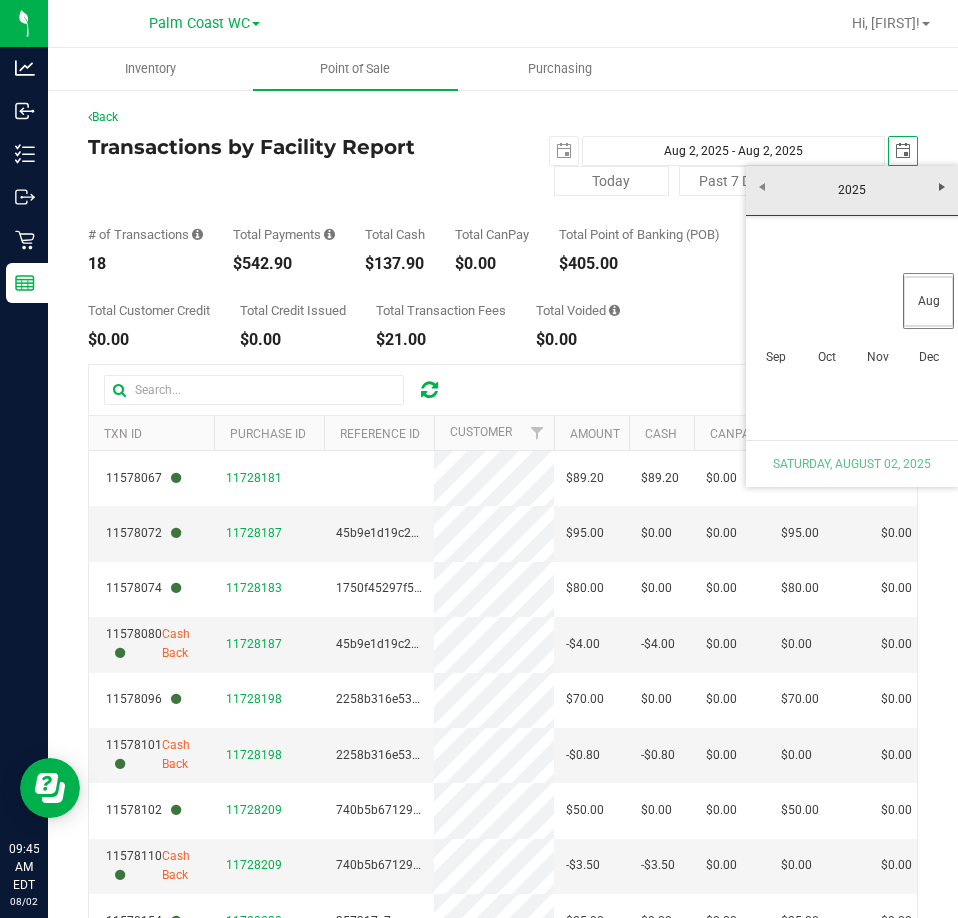 click on "Saturday, August 02, 2025" at bounding box center [852, 463] 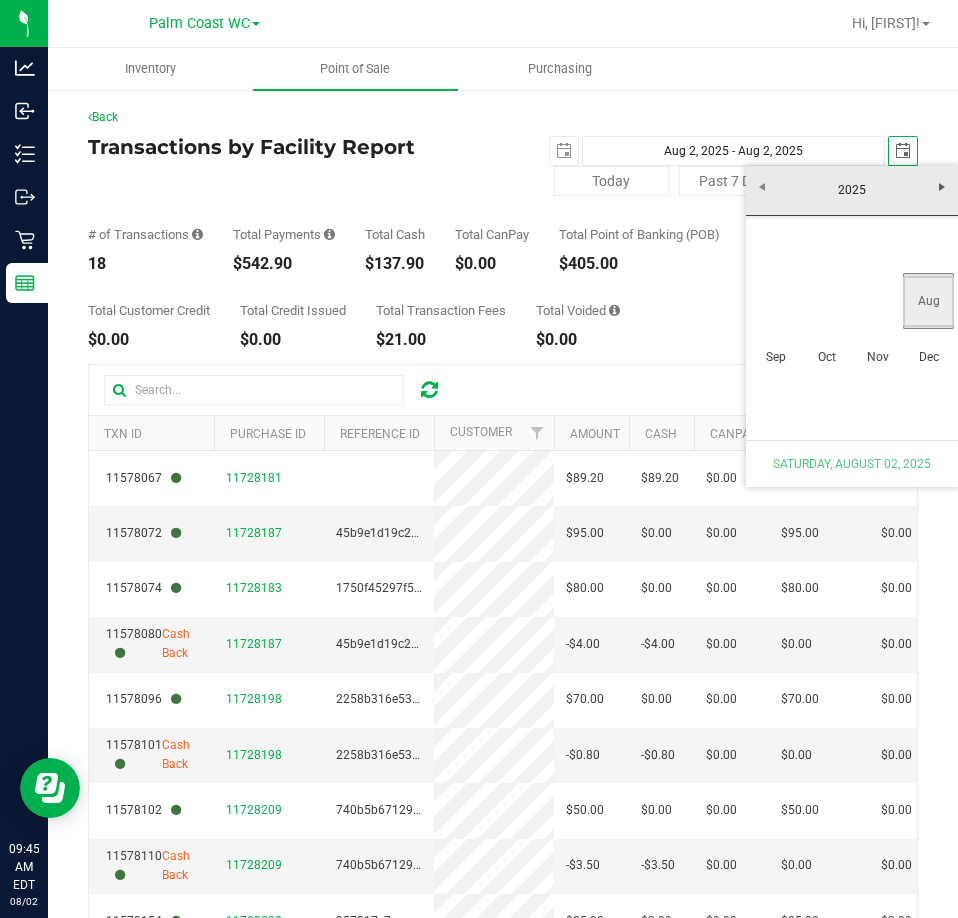 click on "Aug" at bounding box center [928, 301] 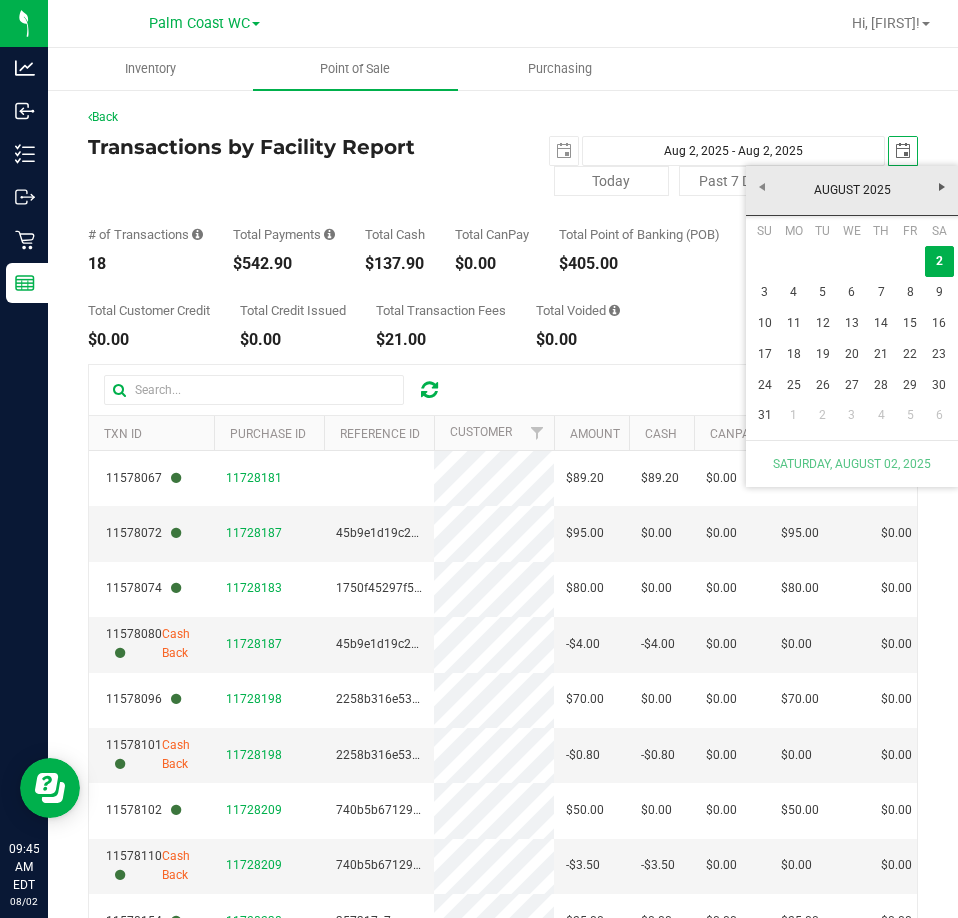 click at bounding box center (793, 261) 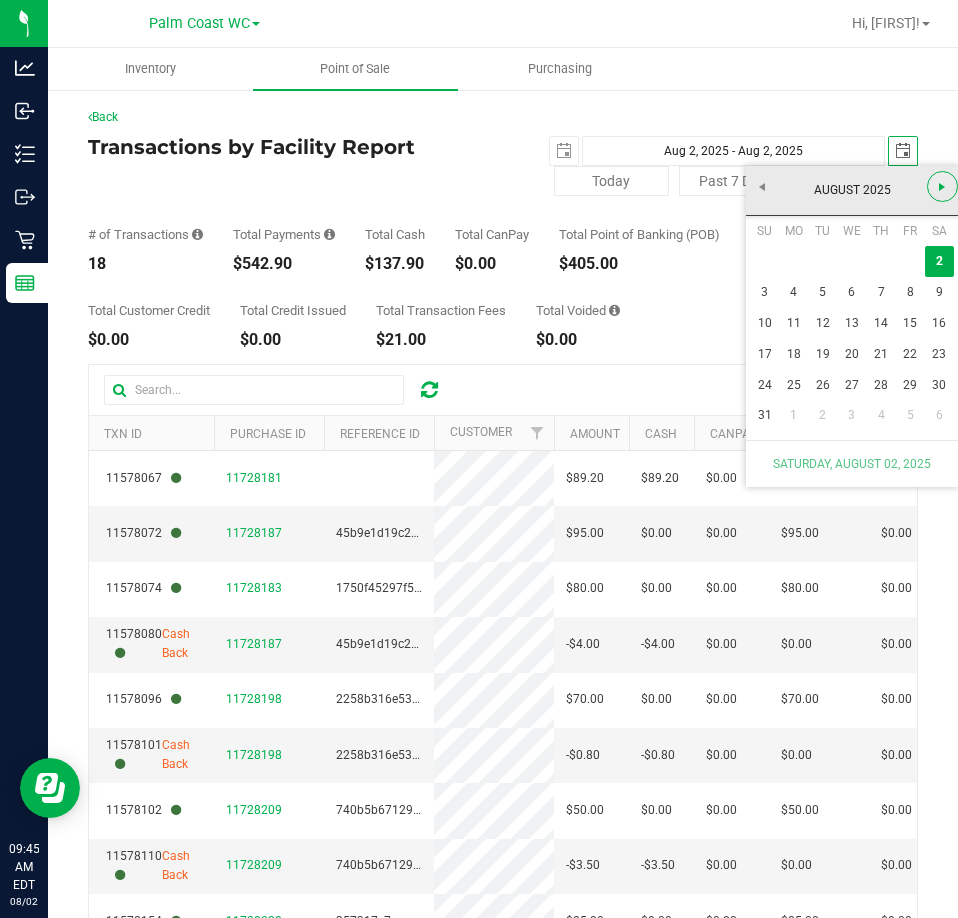 click at bounding box center [942, 187] 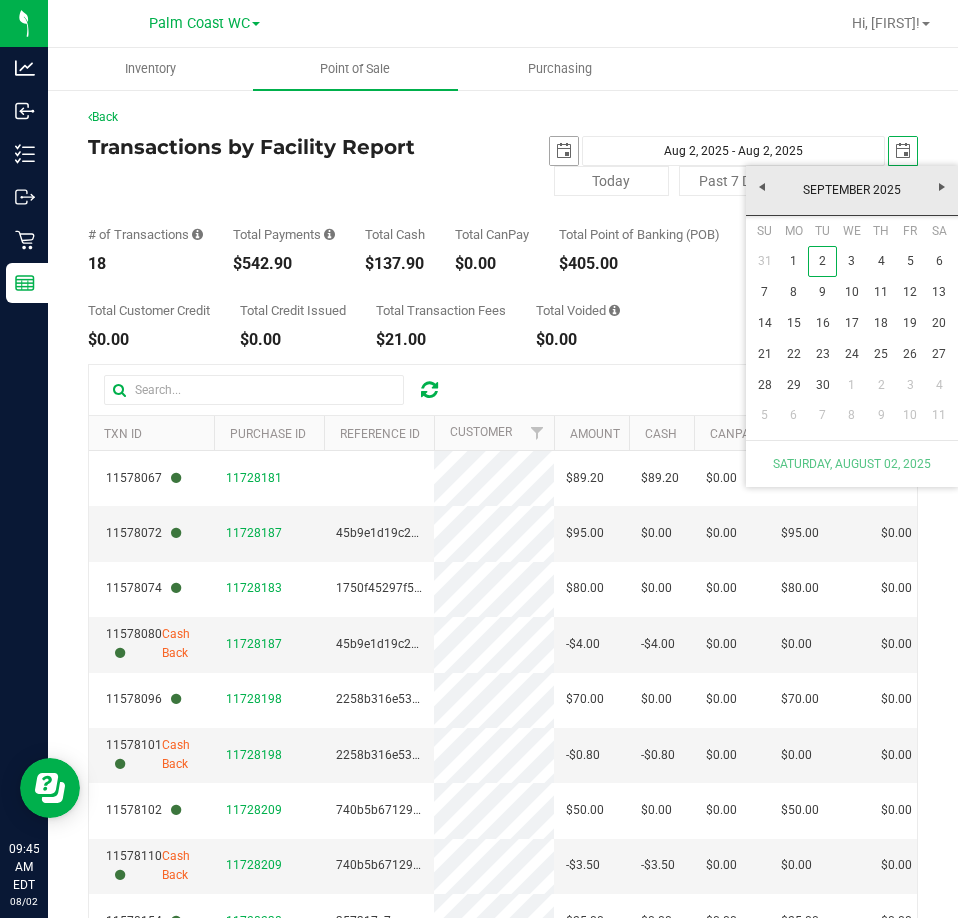 click at bounding box center (564, 151) 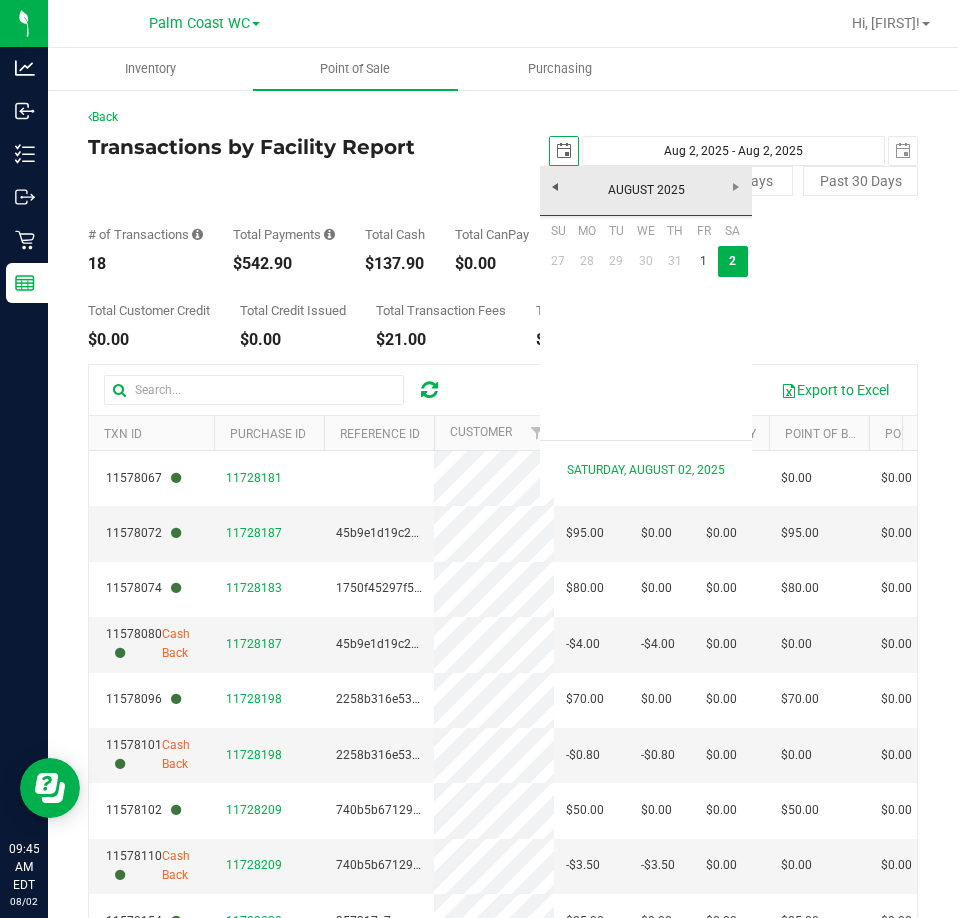 scroll, scrollTop: 0, scrollLeft: 0, axis: both 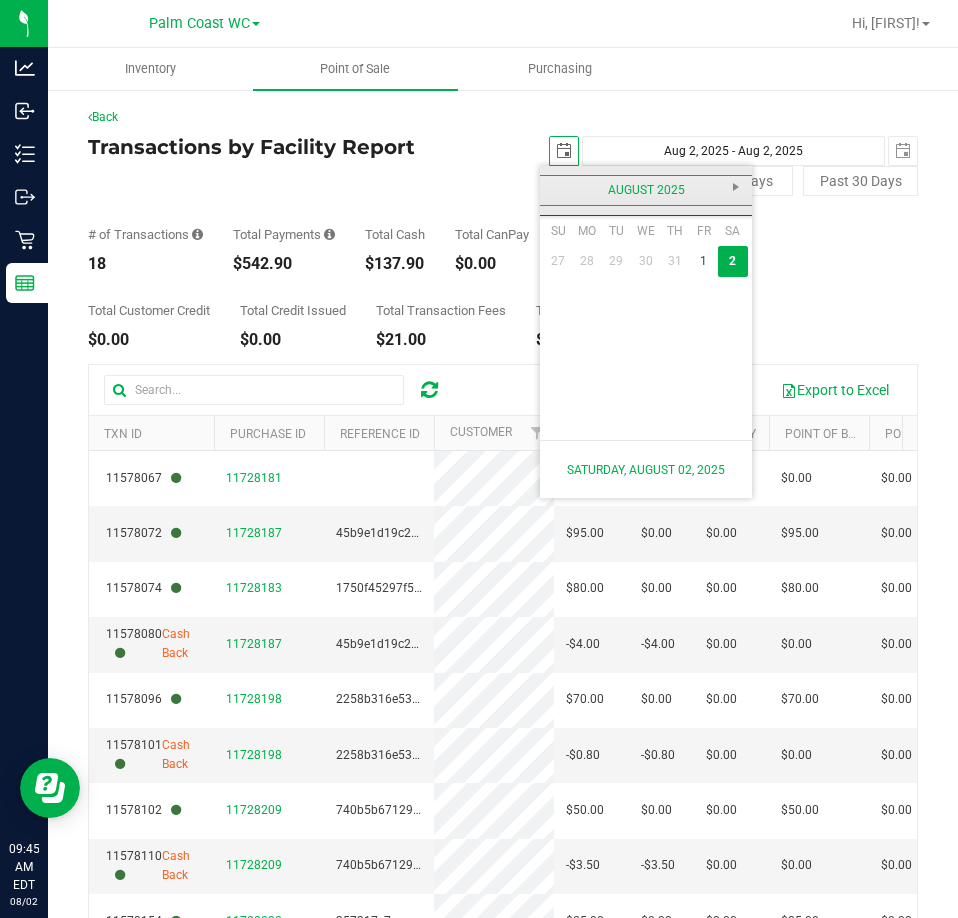 click on "August 2025" at bounding box center [646, 190] 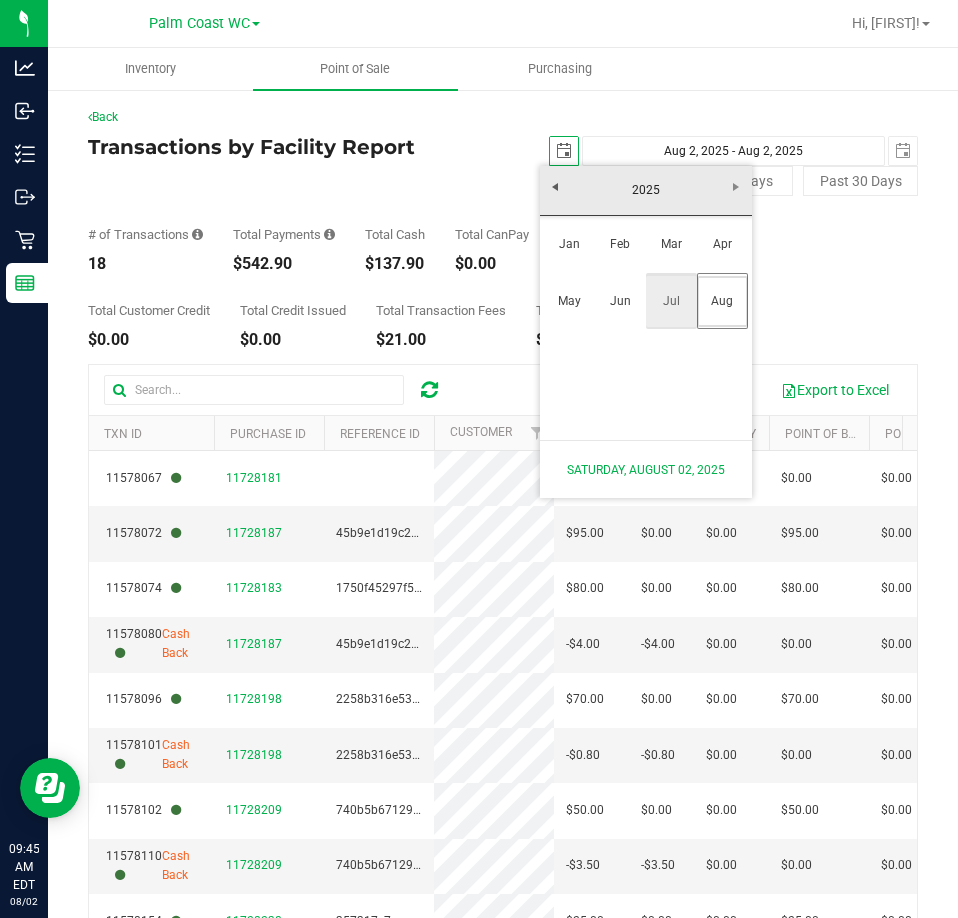click on "Jul" at bounding box center (671, 301) 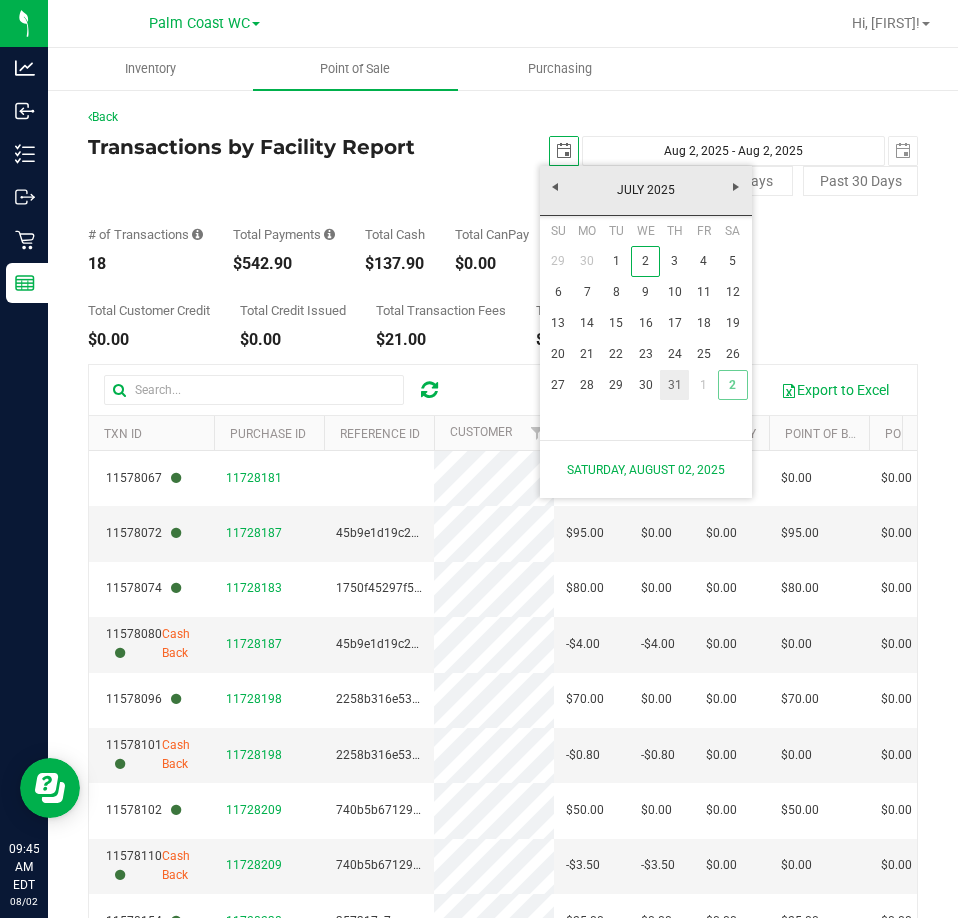 click on "31" at bounding box center [674, 385] 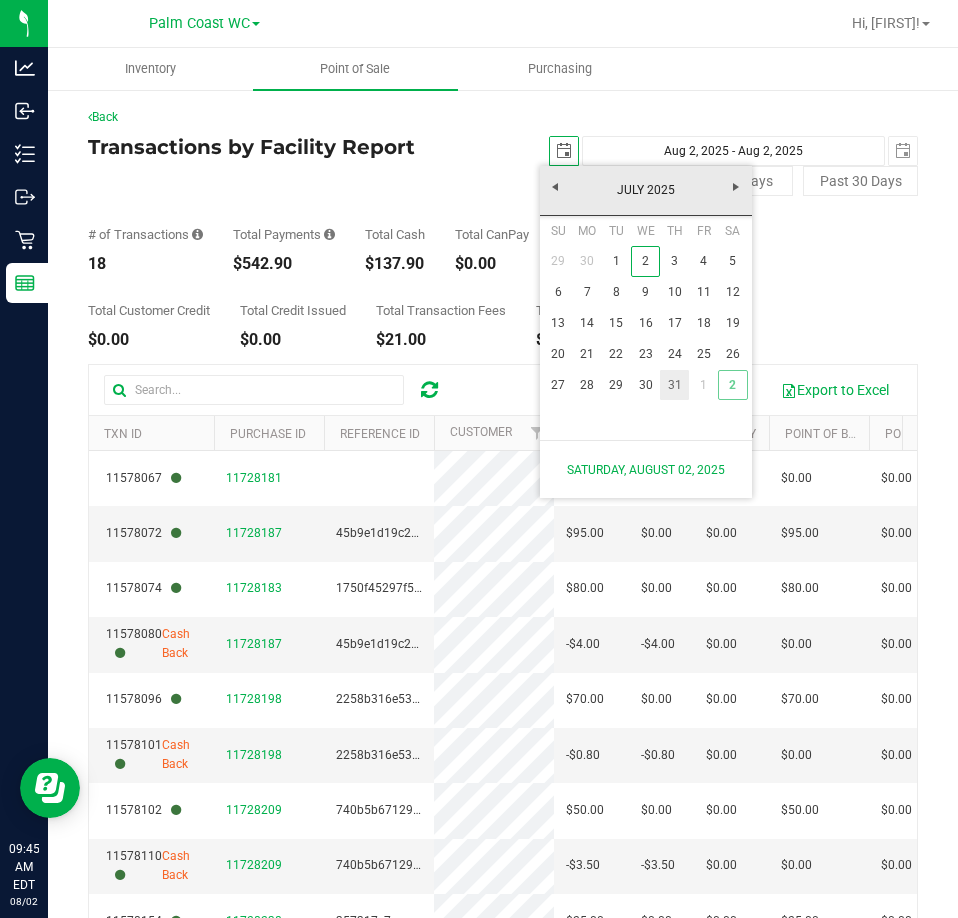 type on "2025-07-31" 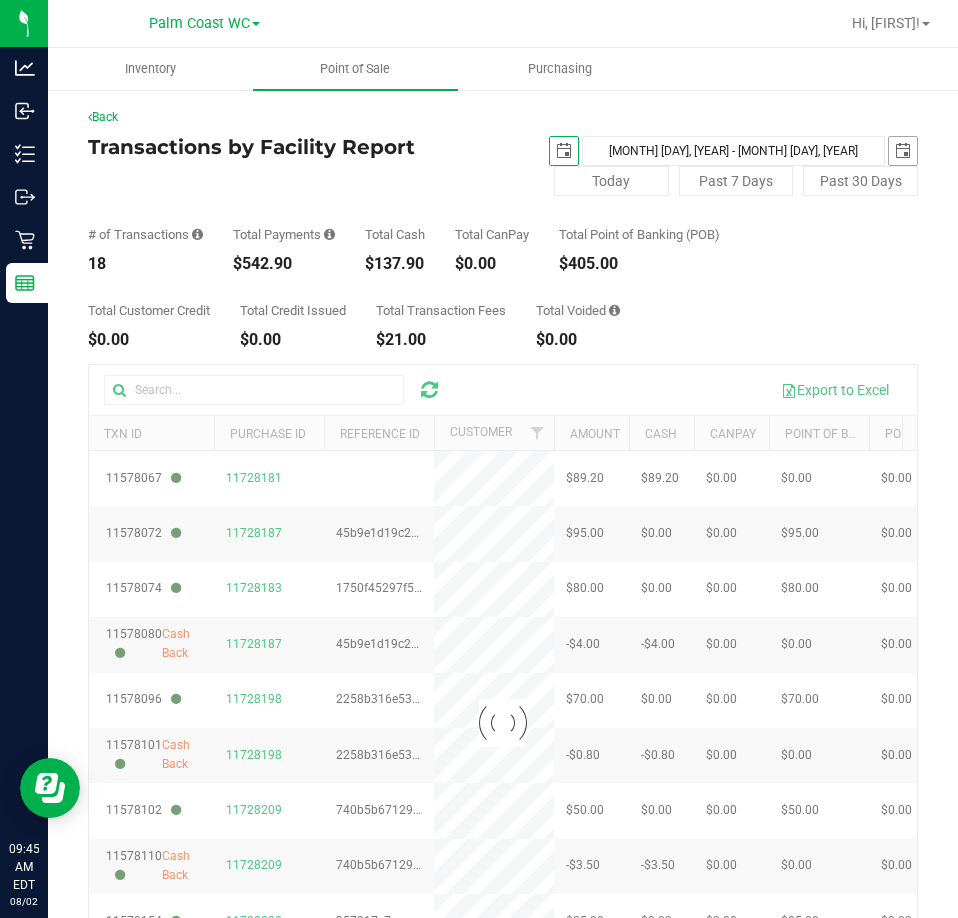 click at bounding box center [903, 151] 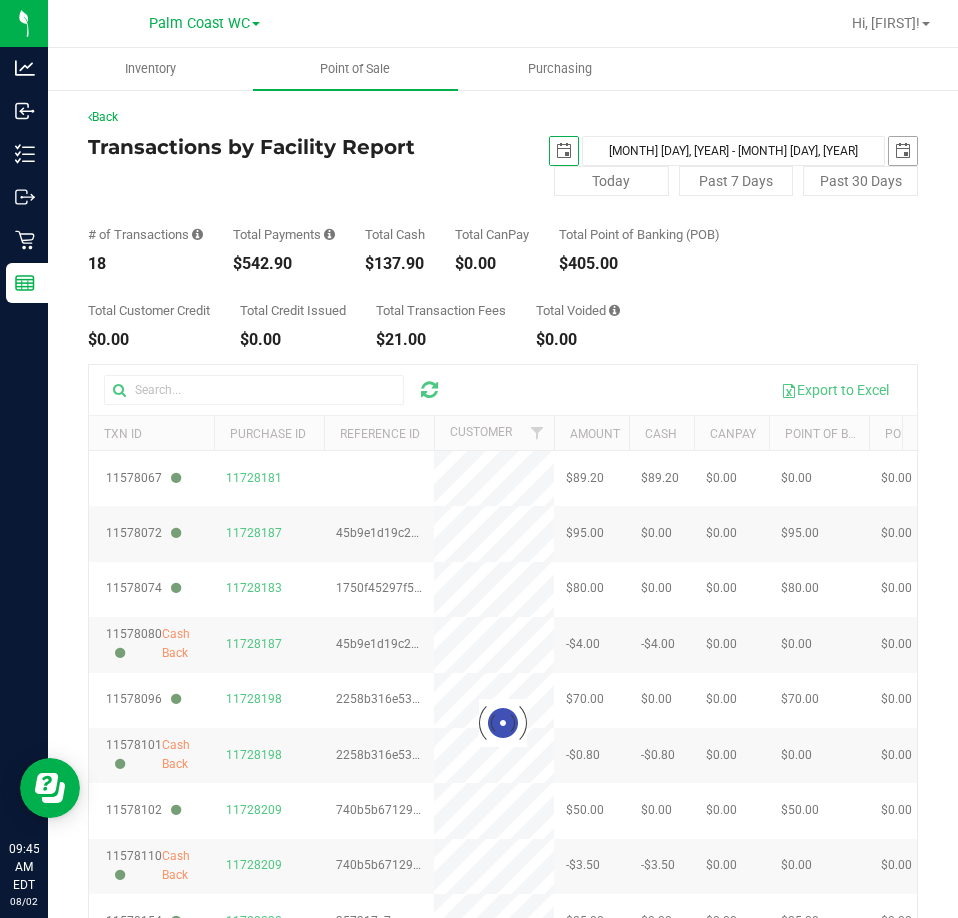 scroll, scrollTop: 0, scrollLeft: 0, axis: both 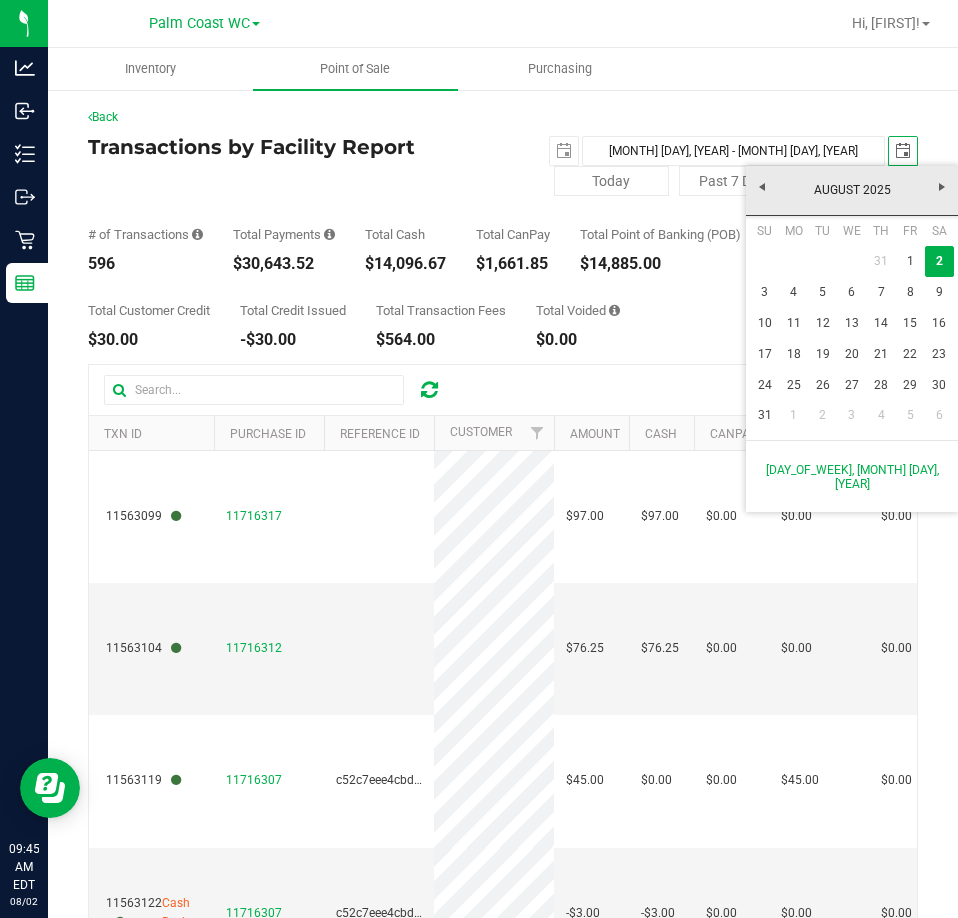 click on "Total Customer Credit
[PRICE]
Total Credit Issued
[PRICE]
Total Transaction Fees
[PRICE]
Total Voided
[PRICE]" at bounding box center [503, 310] 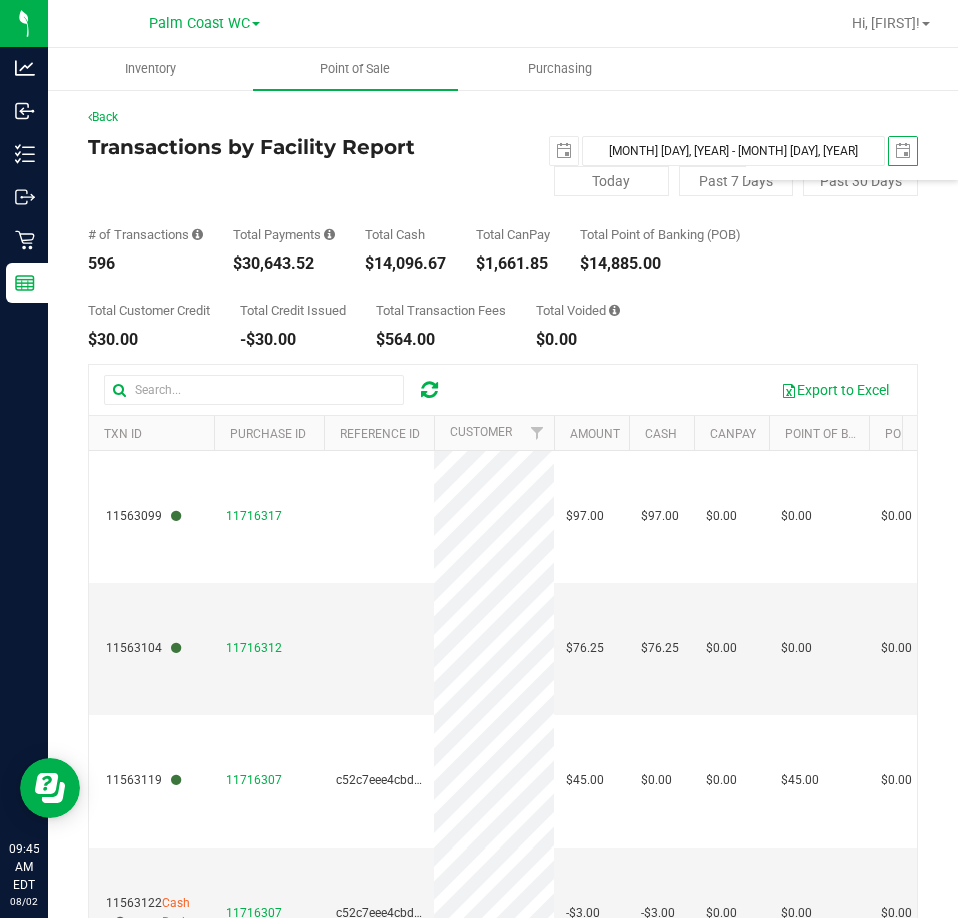 scroll, scrollTop: 0, scrollLeft: 0, axis: both 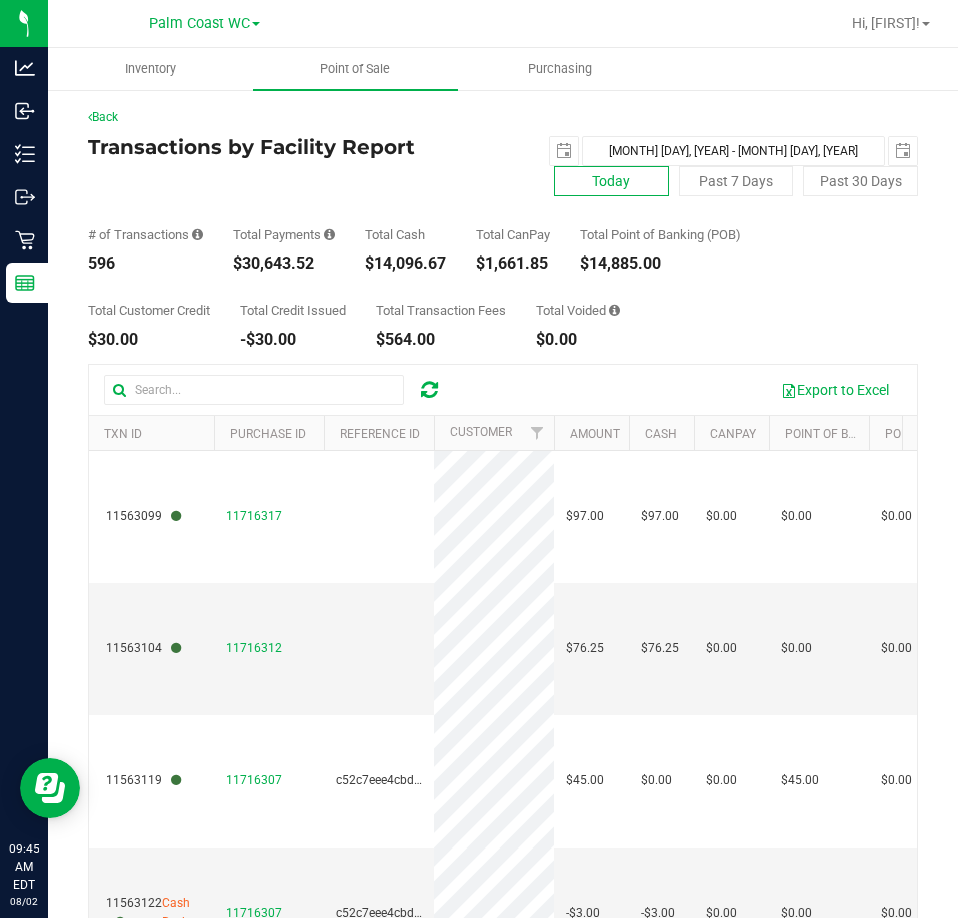 click on "Today" at bounding box center (611, 181) 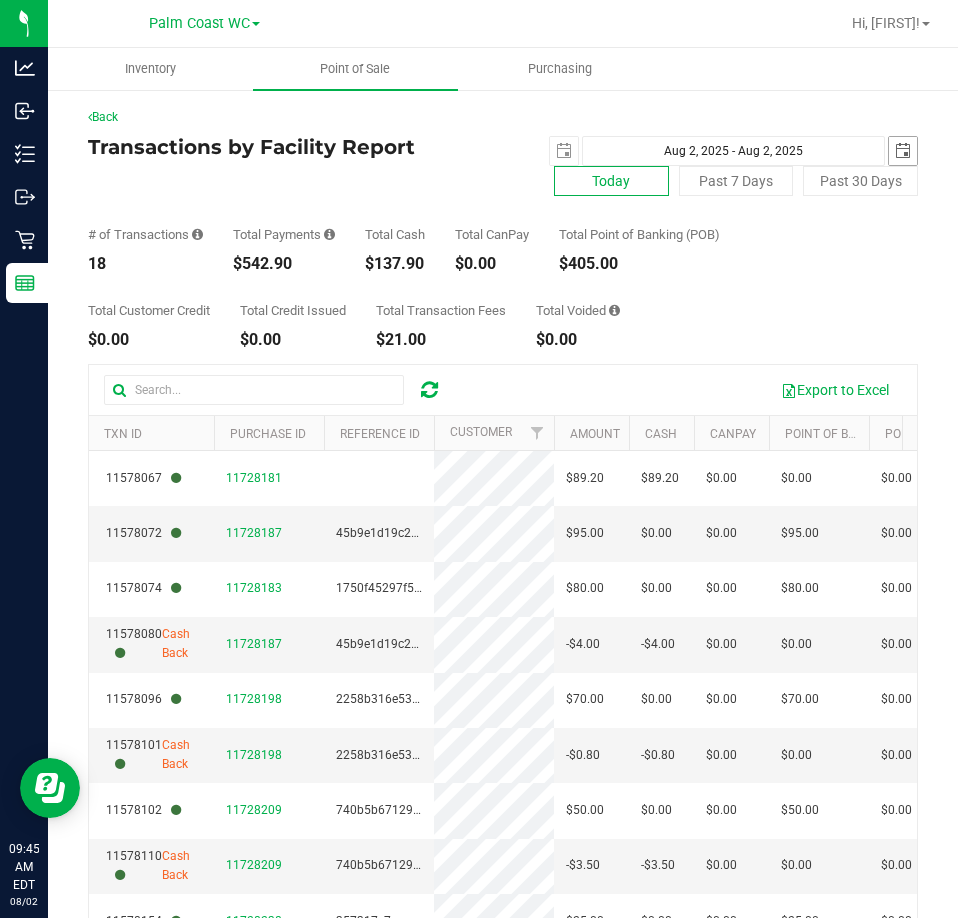 click at bounding box center [903, 151] 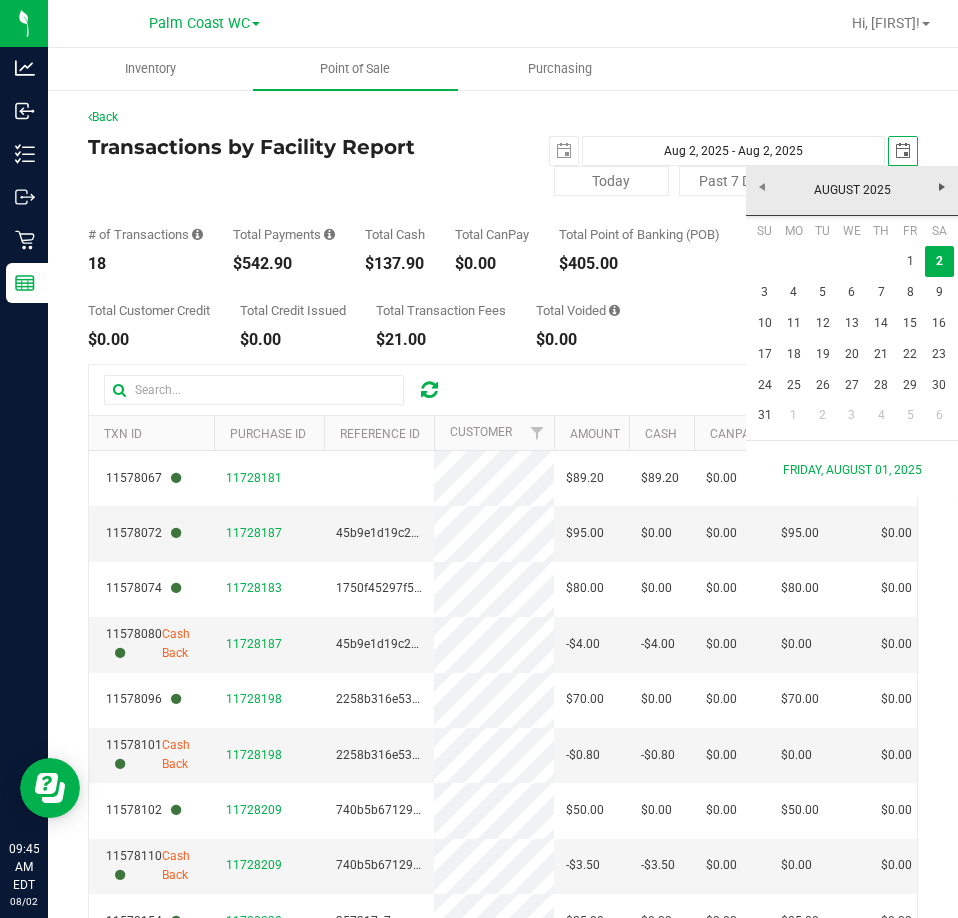 scroll, scrollTop: 0, scrollLeft: 50, axis: horizontal 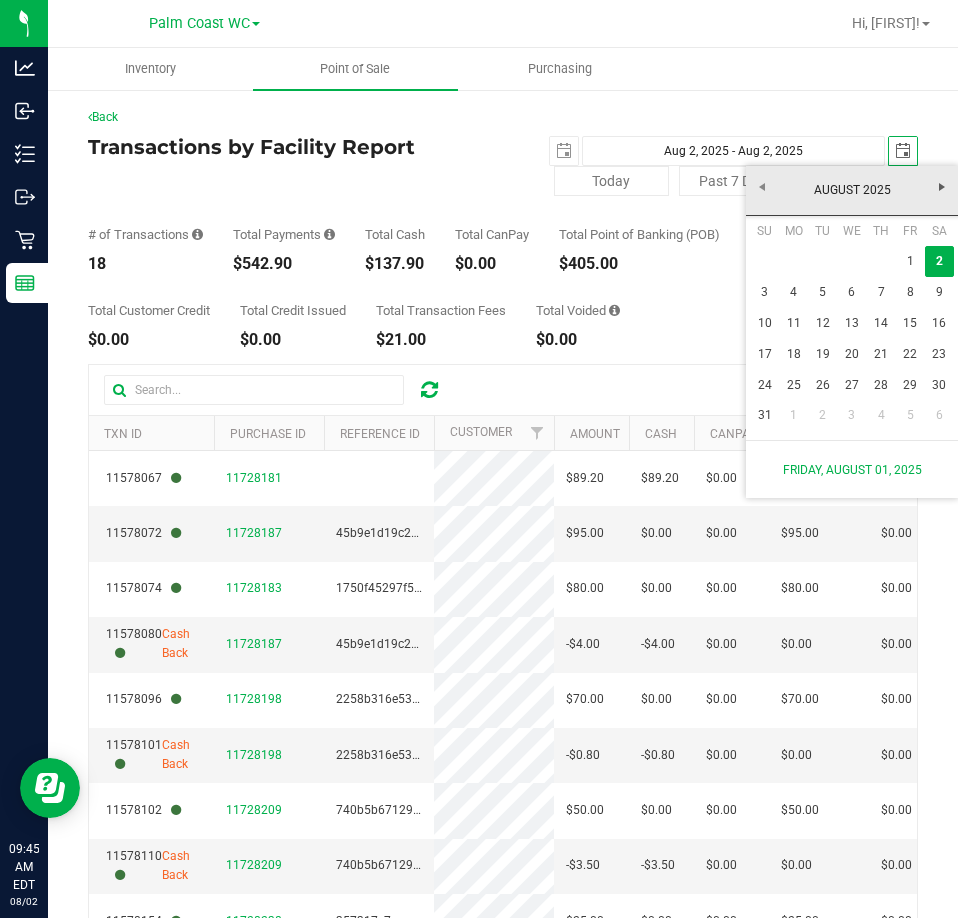 click at bounding box center (903, 151) 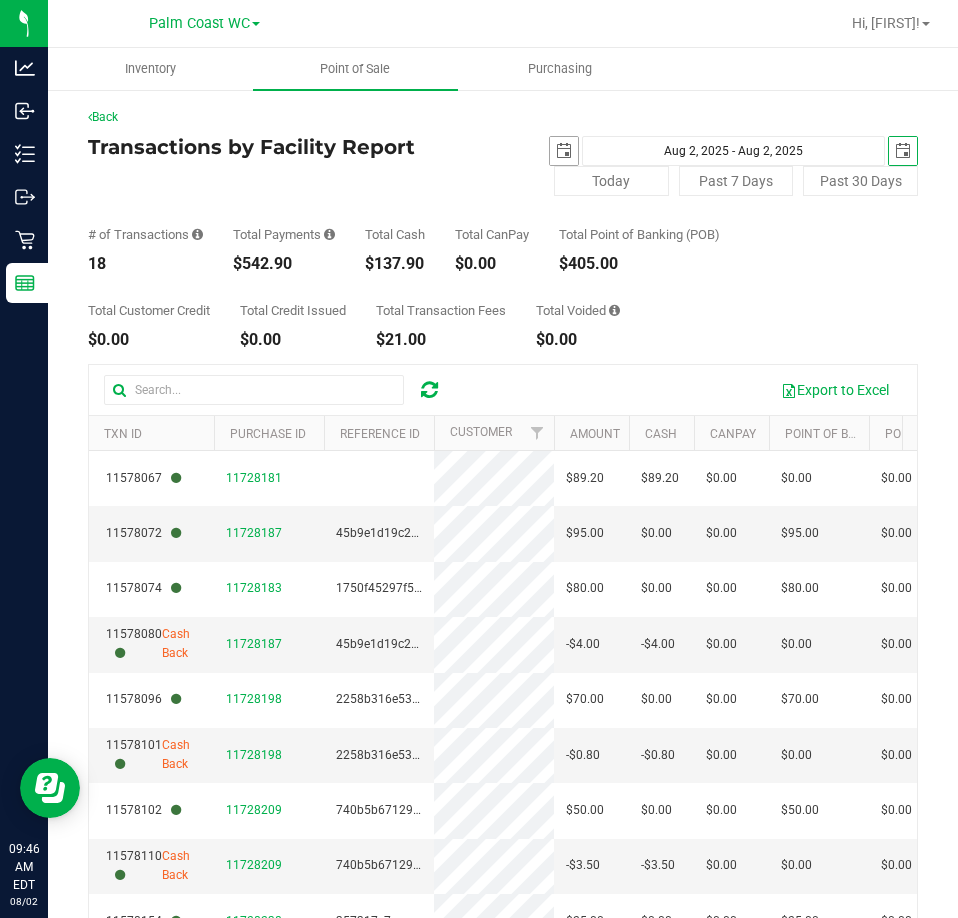 click at bounding box center (564, 151) 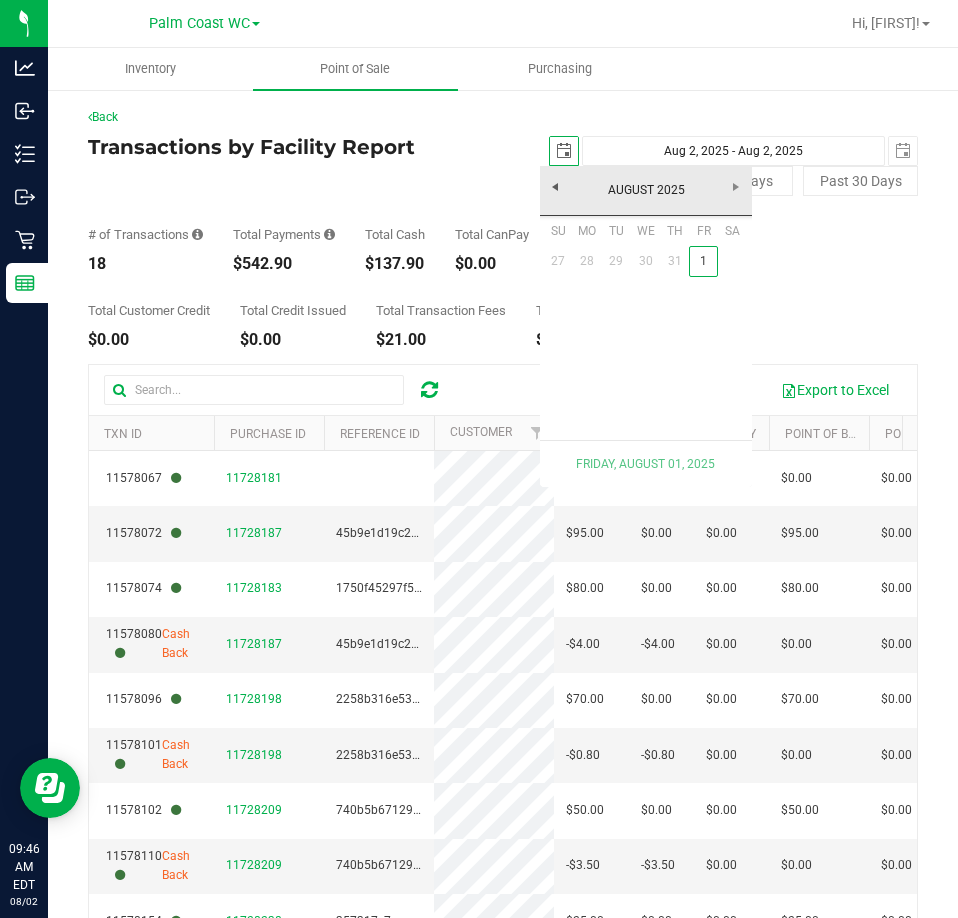 scroll, scrollTop: 0, scrollLeft: 0, axis: both 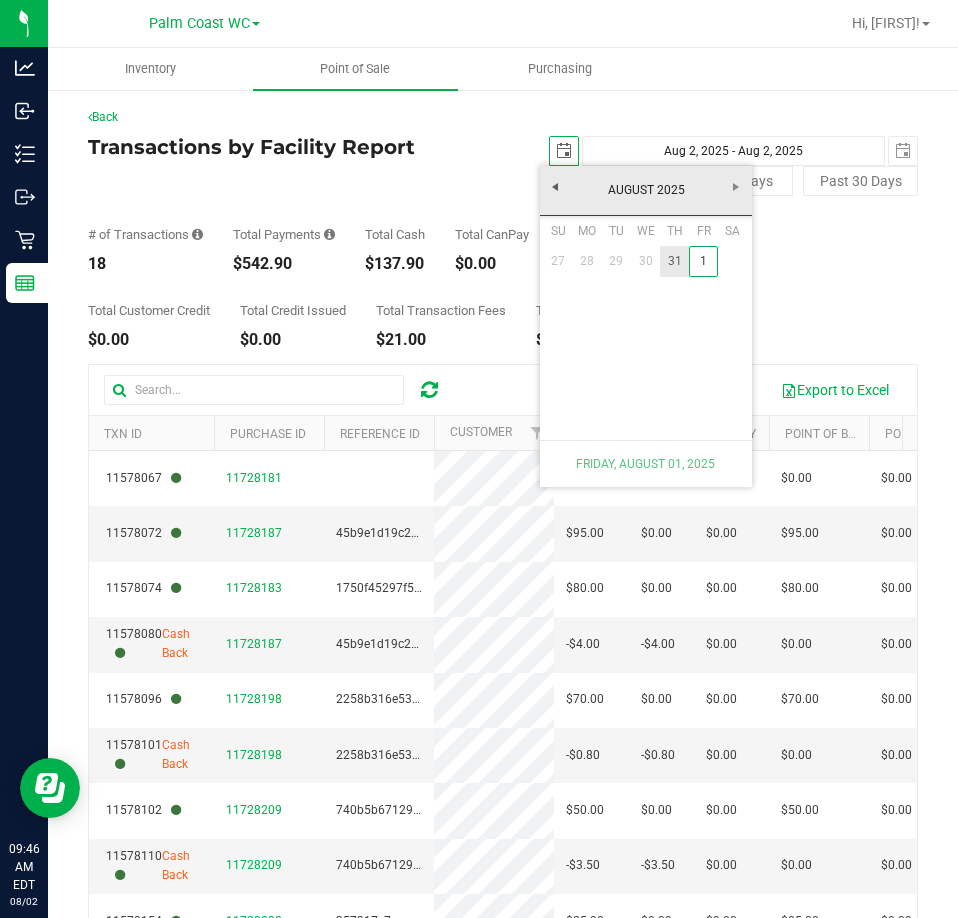 click on "31" at bounding box center [674, 261] 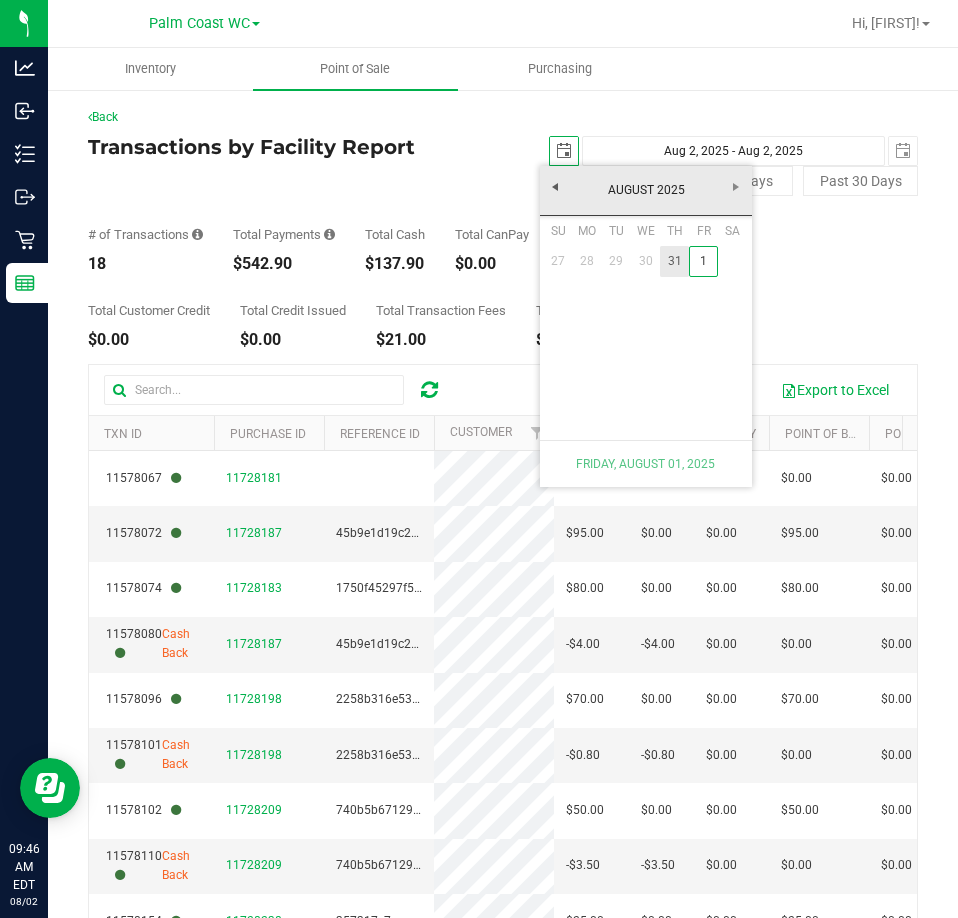 type on "[MONTH] [DAY], [YEAR] - [MONTH] [DAY], [YEAR]" 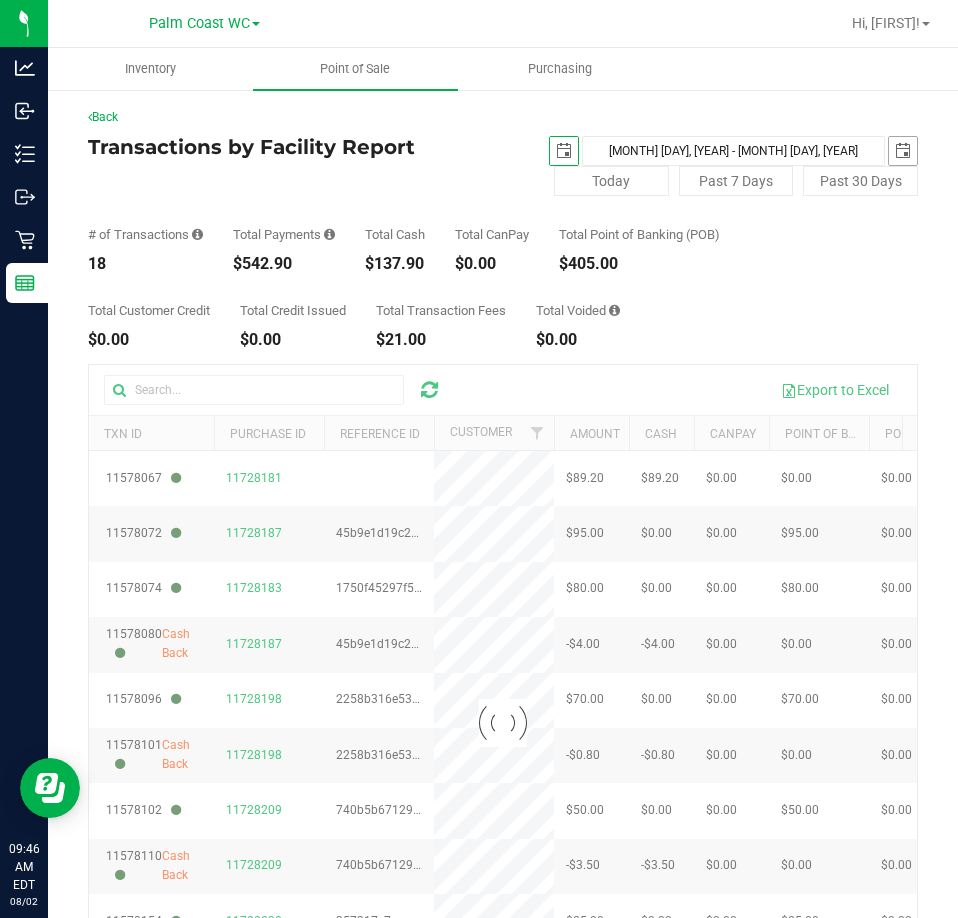 click at bounding box center (903, 151) 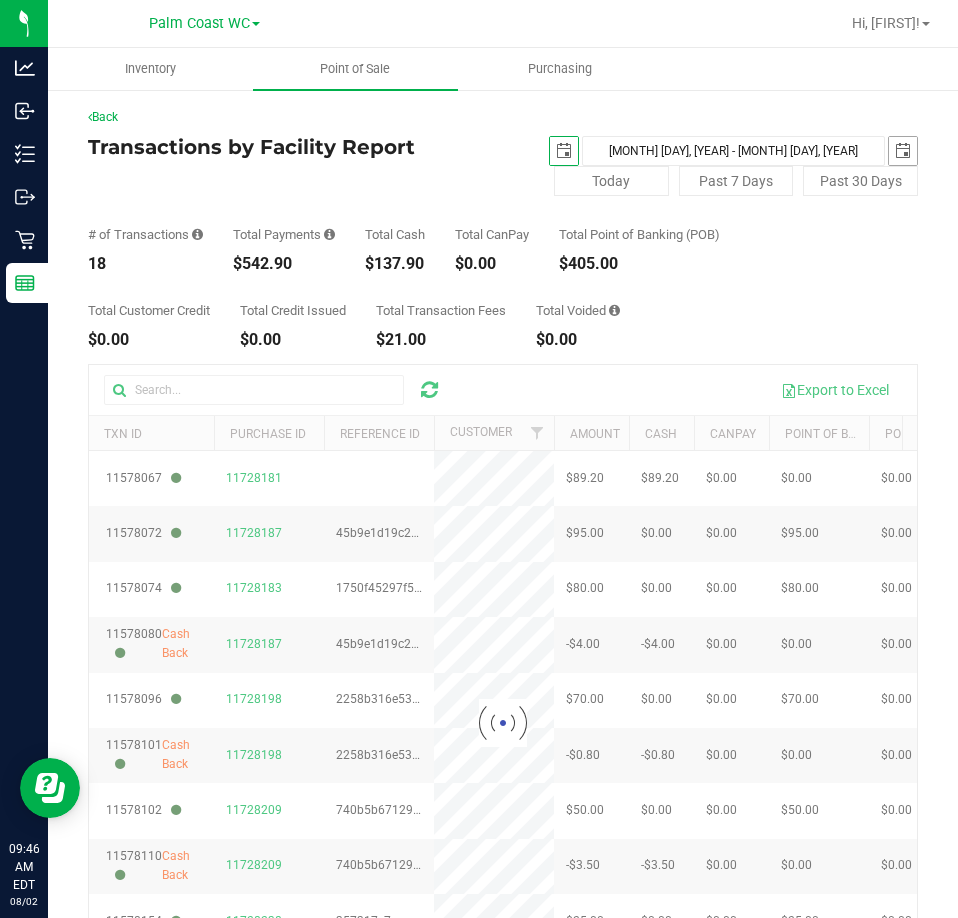 scroll, scrollTop: 0, scrollLeft: 50, axis: horizontal 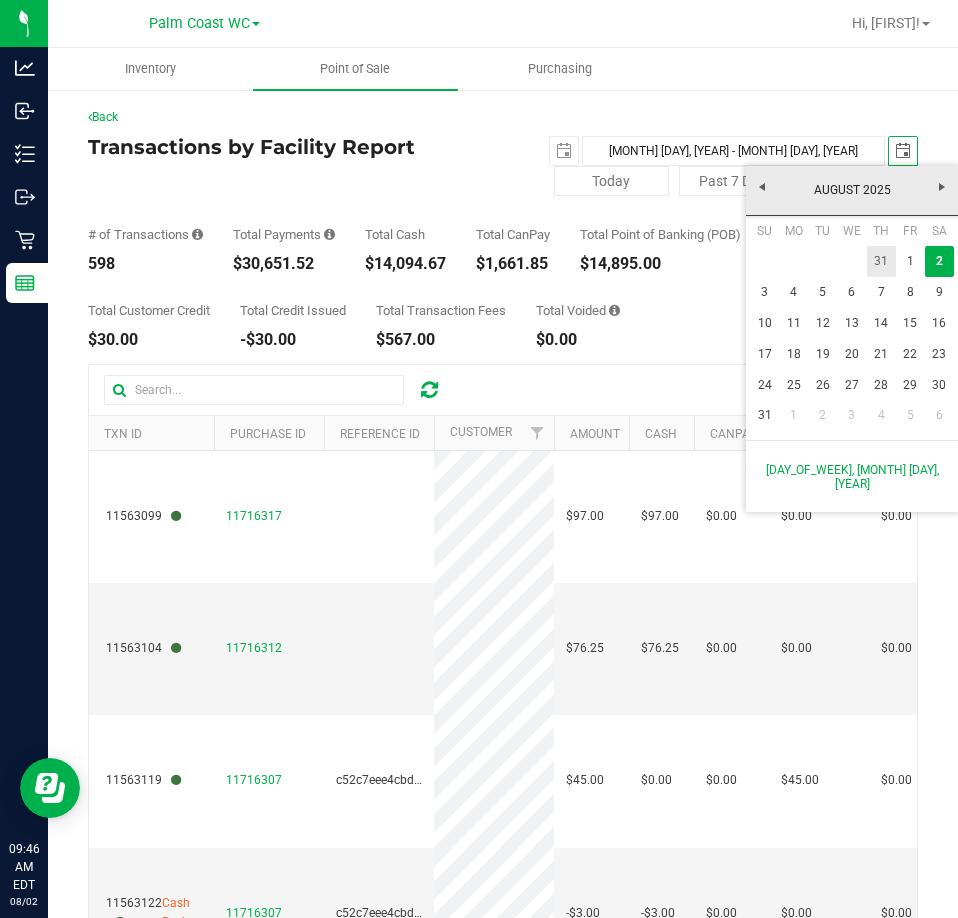 click on "31" at bounding box center (881, 261) 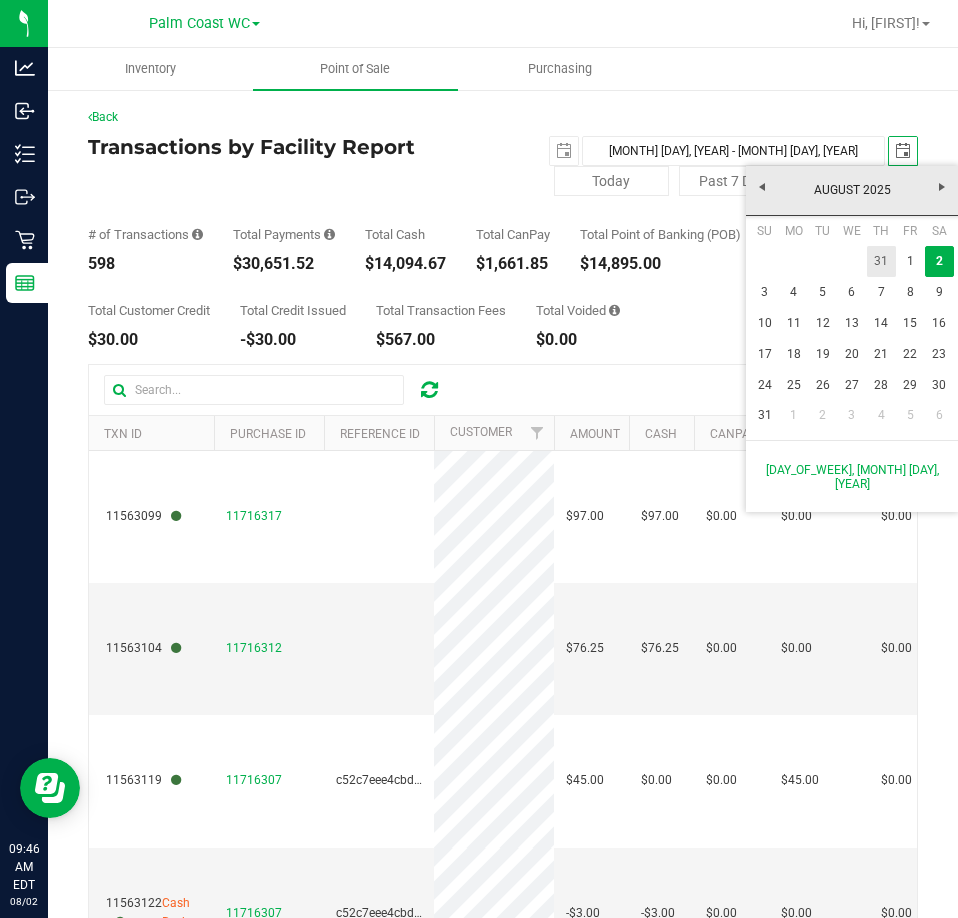type on "Jul 31, 2025 - Jul 31, 2025" 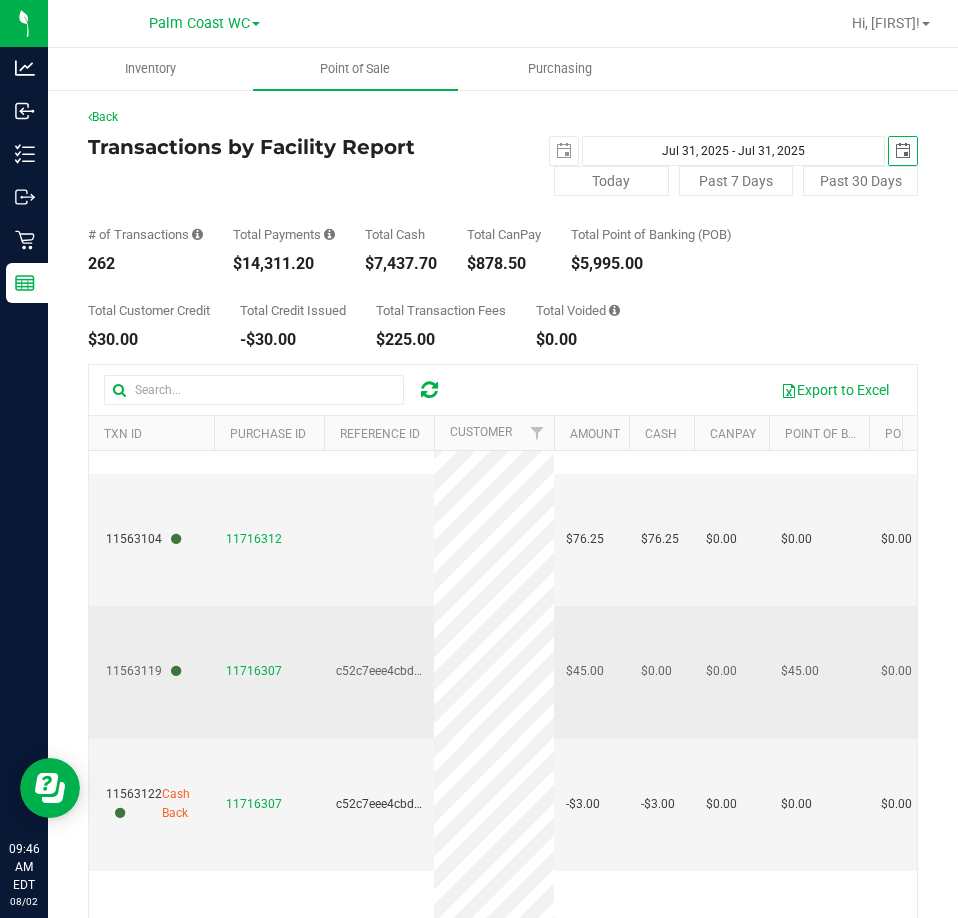 scroll, scrollTop: 0, scrollLeft: 0, axis: both 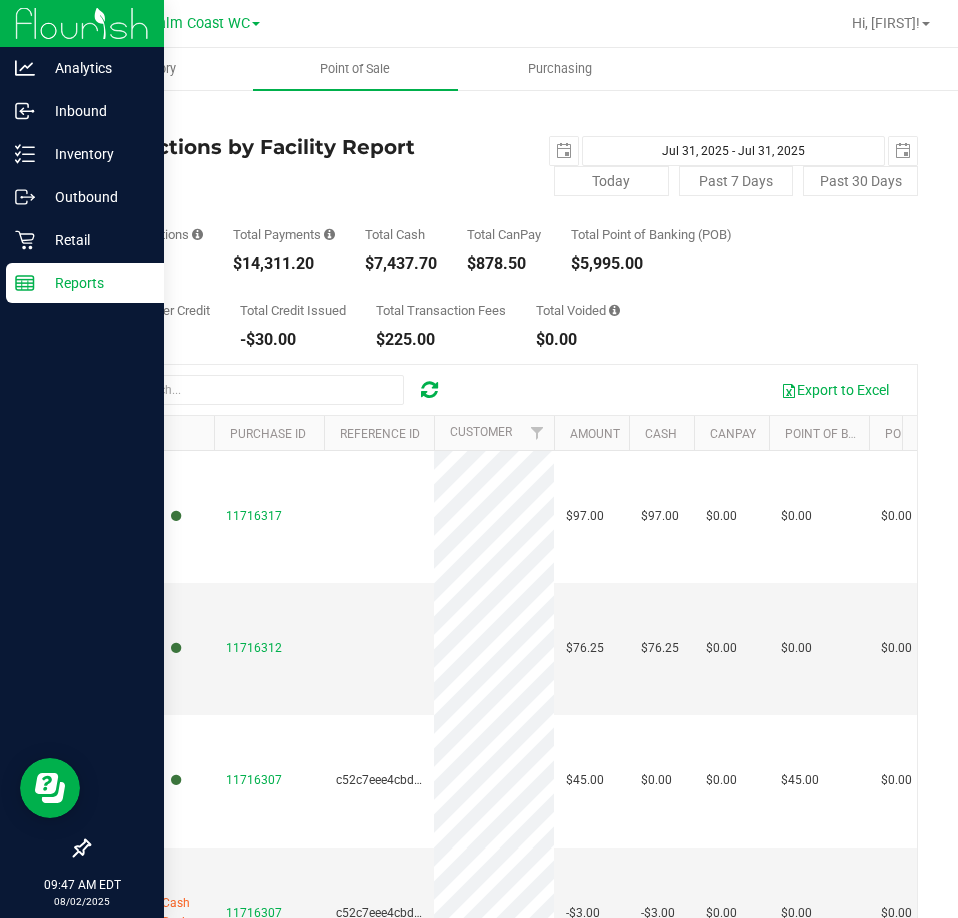 click on "Reports" at bounding box center (95, 283) 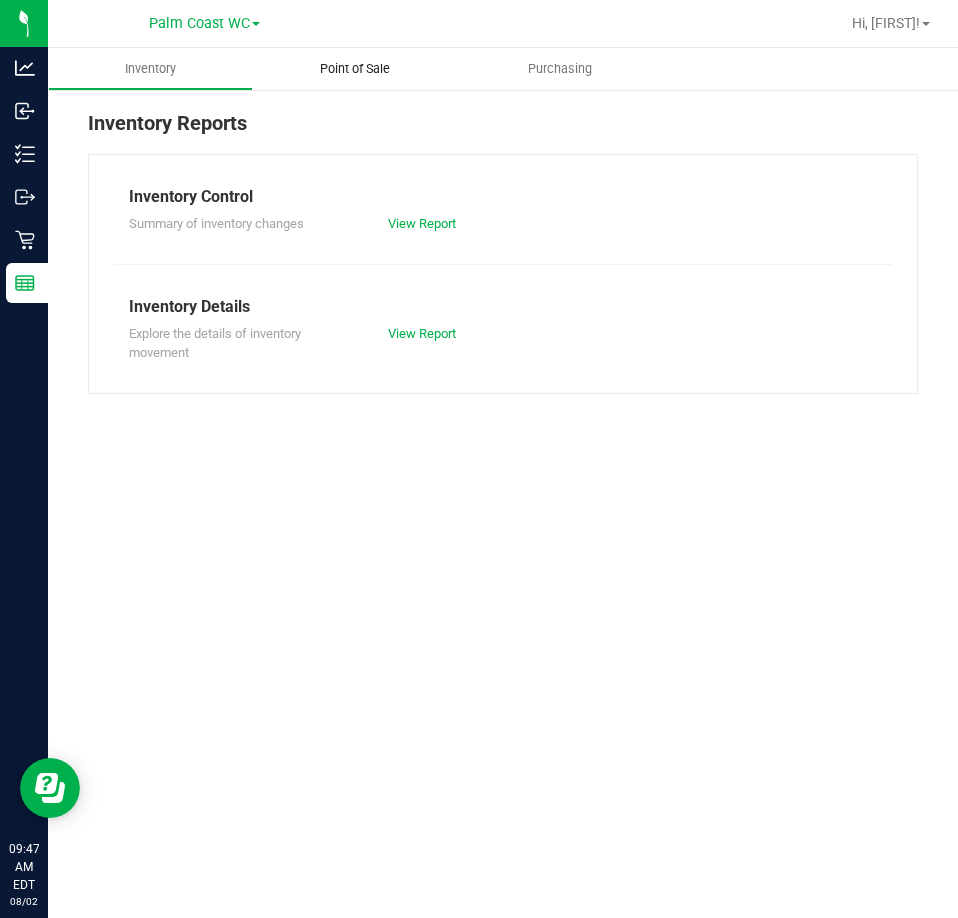 click on "Point of Sale" at bounding box center (355, 69) 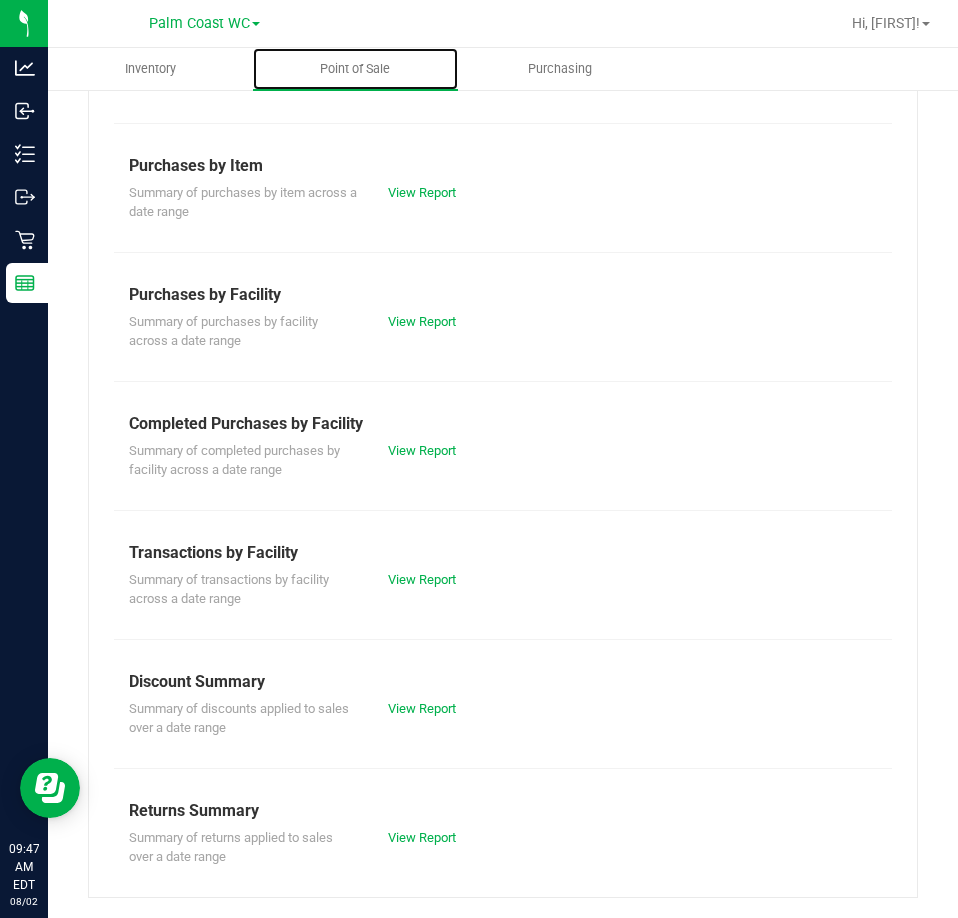 scroll, scrollTop: 170, scrollLeft: 0, axis: vertical 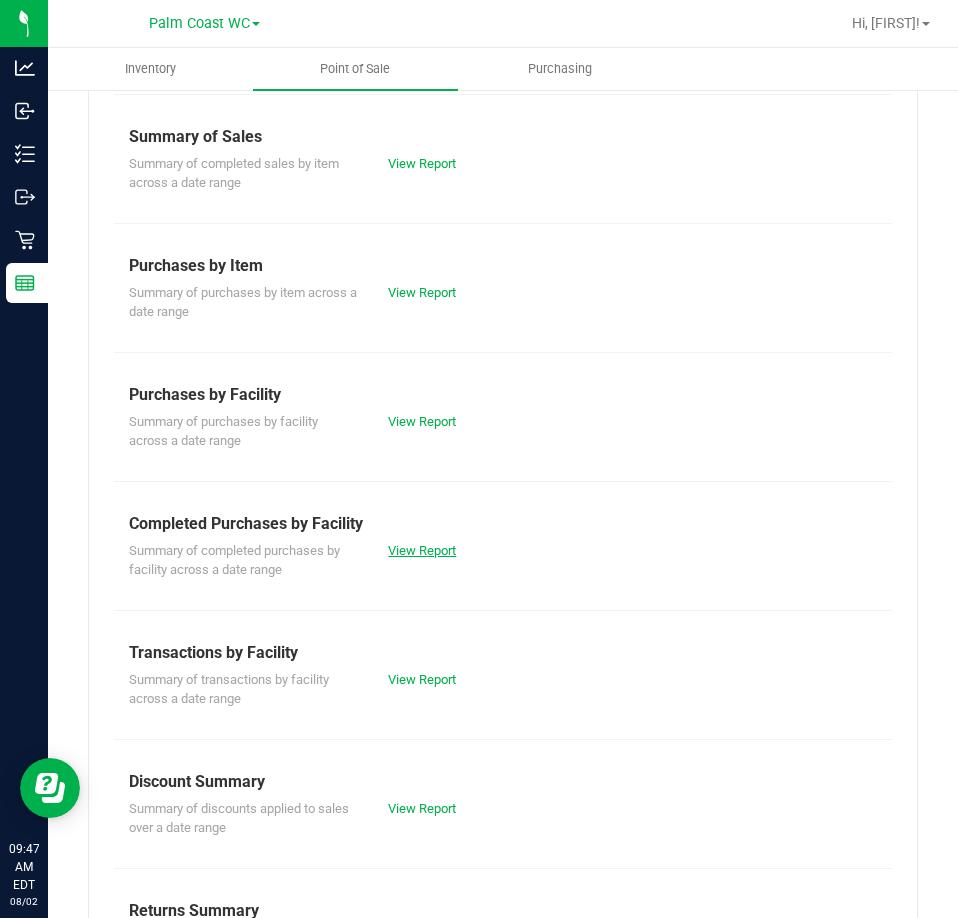click on "View Report" at bounding box center [422, 550] 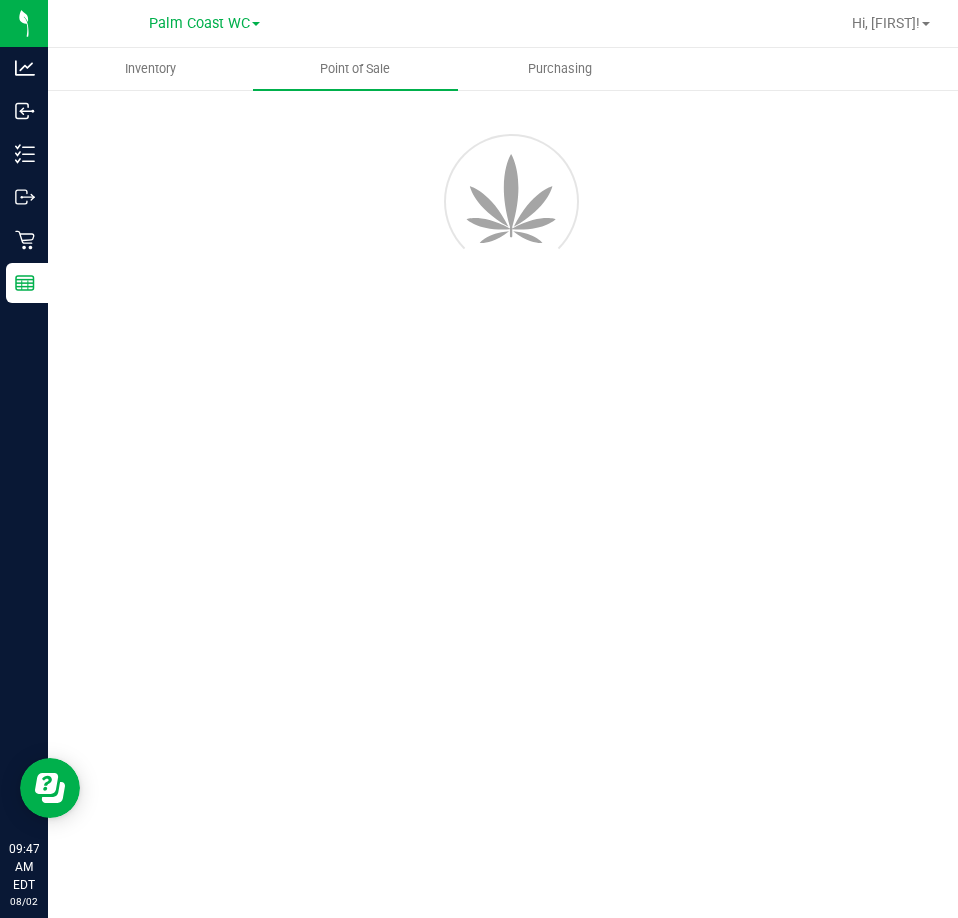 scroll, scrollTop: 0, scrollLeft: 0, axis: both 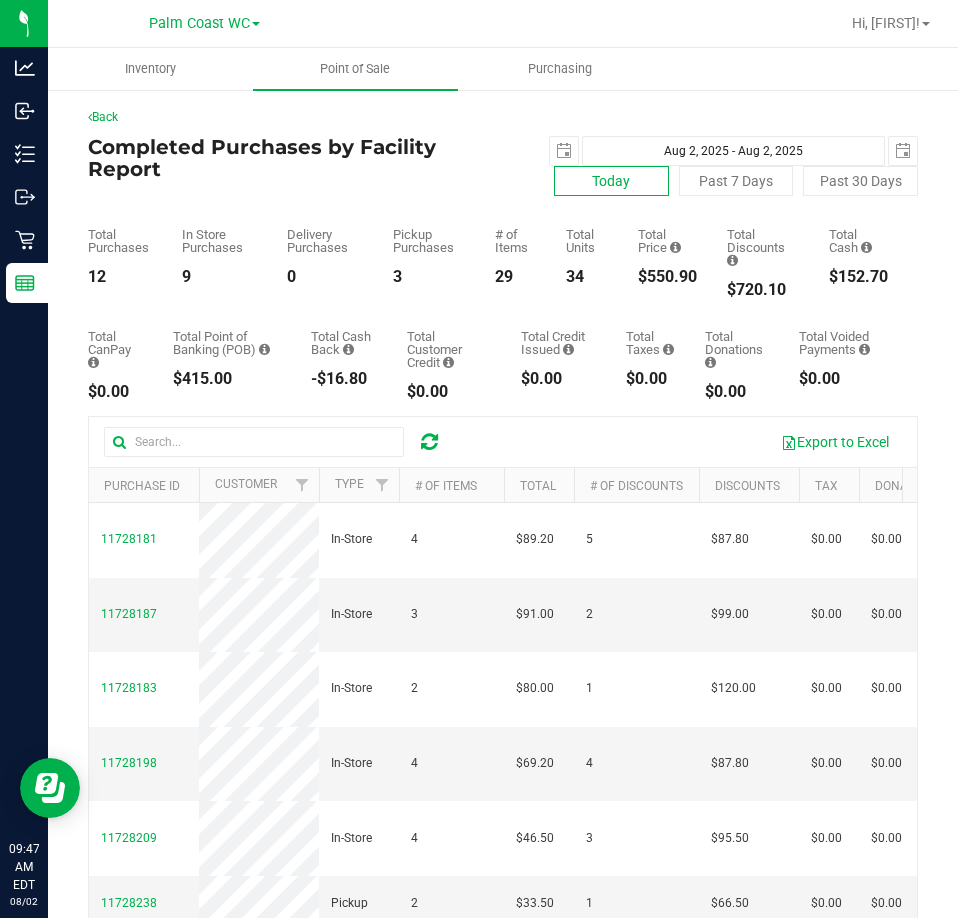 click on "Today" at bounding box center [611, 181] 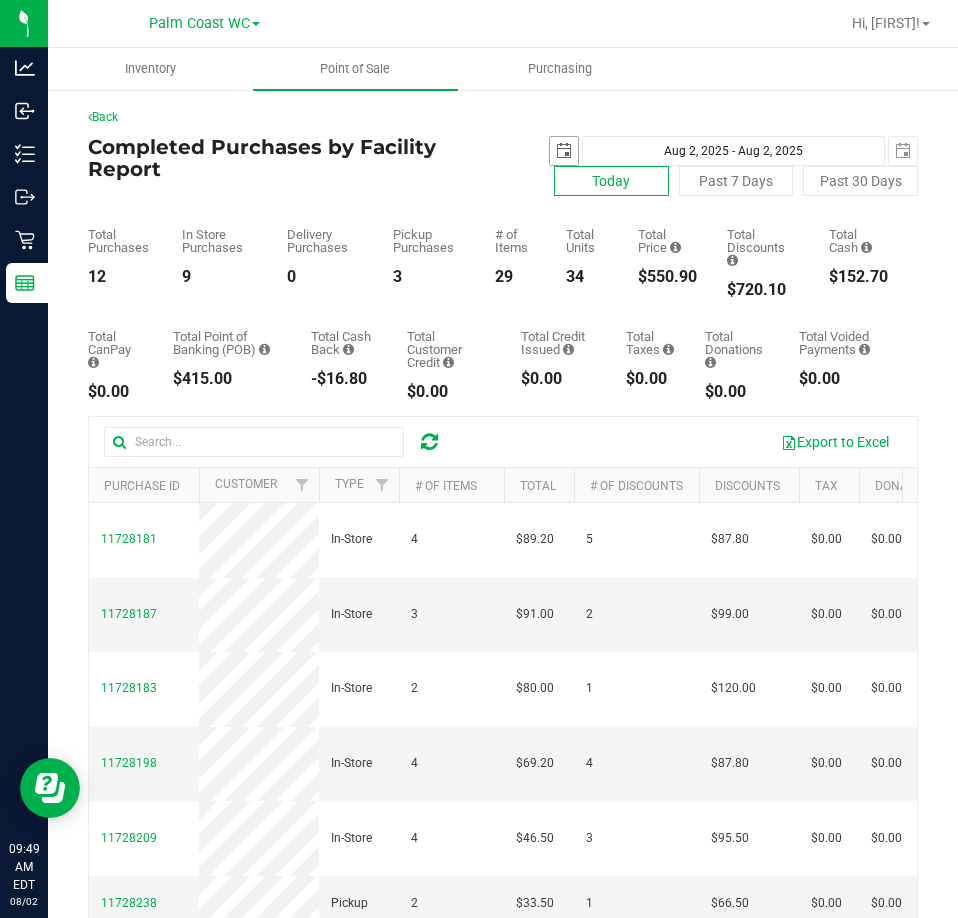 click at bounding box center [564, 151] 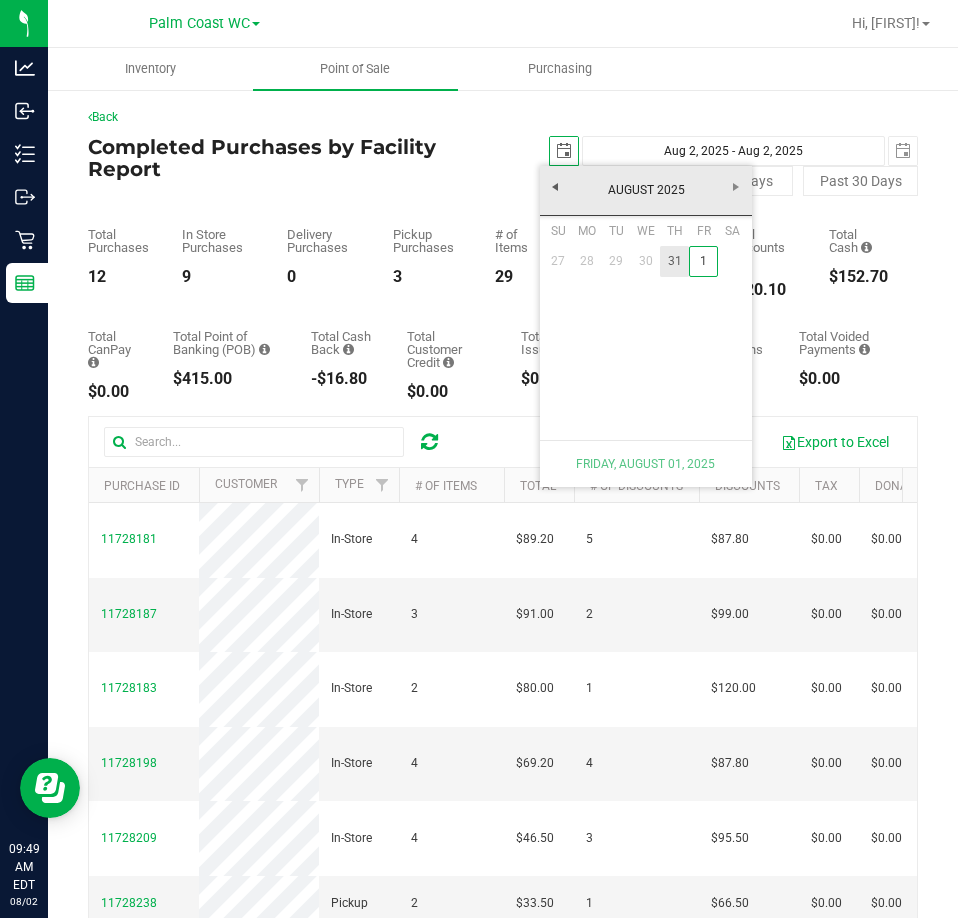 click on "31" at bounding box center [674, 261] 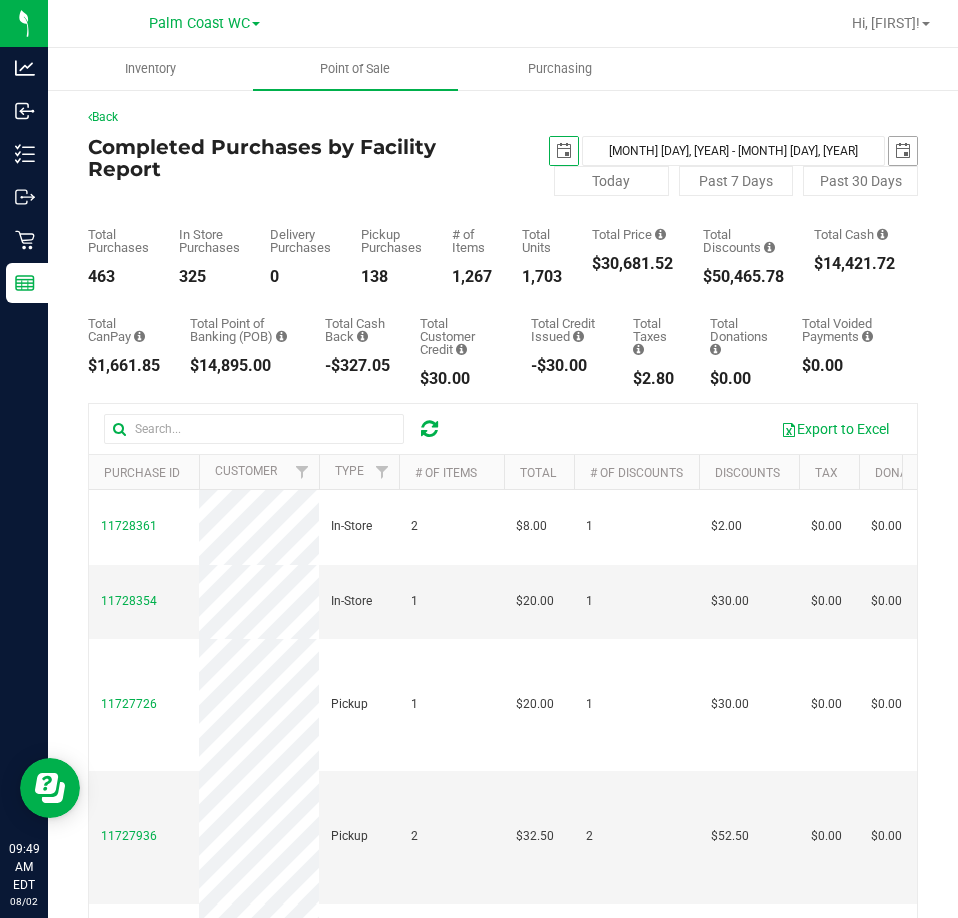 click at bounding box center [903, 151] 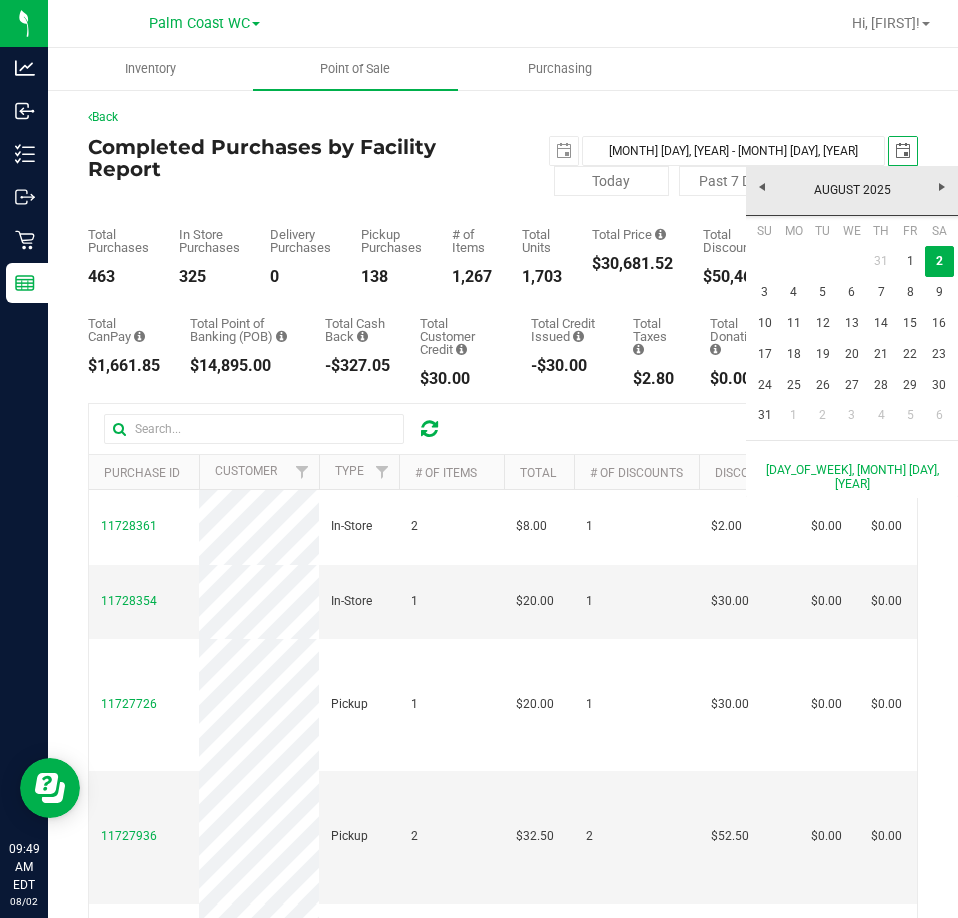 scroll, scrollTop: 0, scrollLeft: 50, axis: horizontal 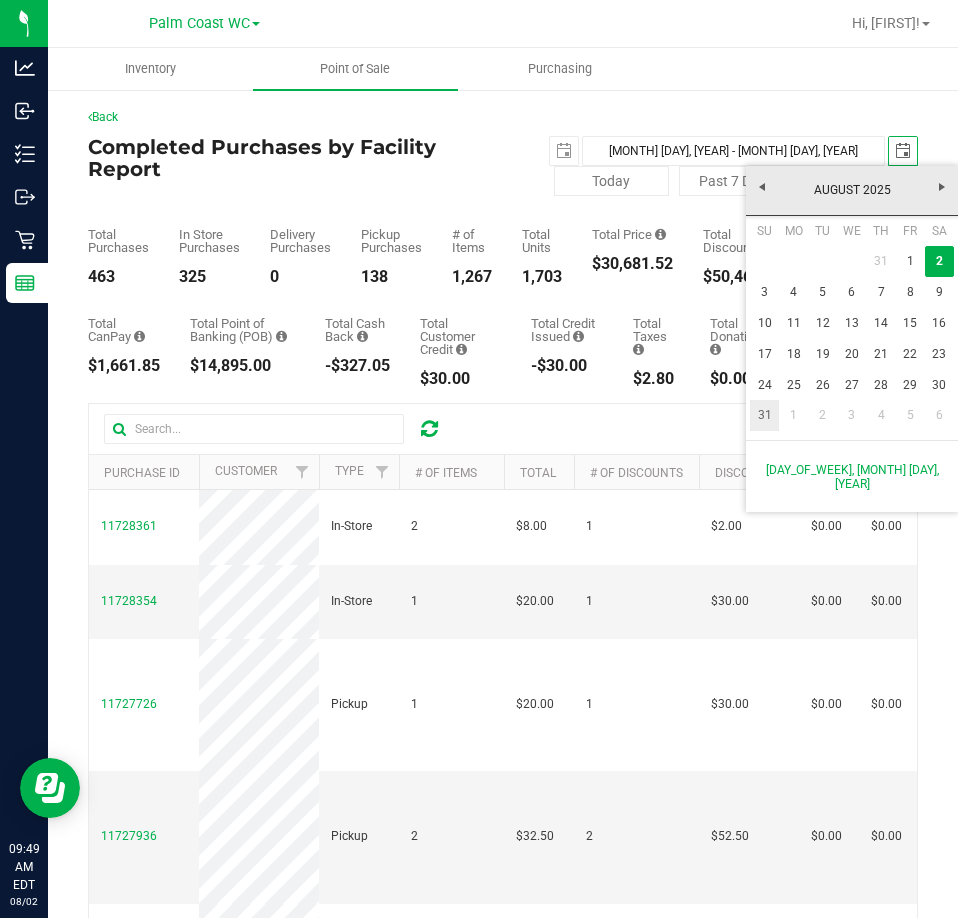 click on "31" at bounding box center (764, 415) 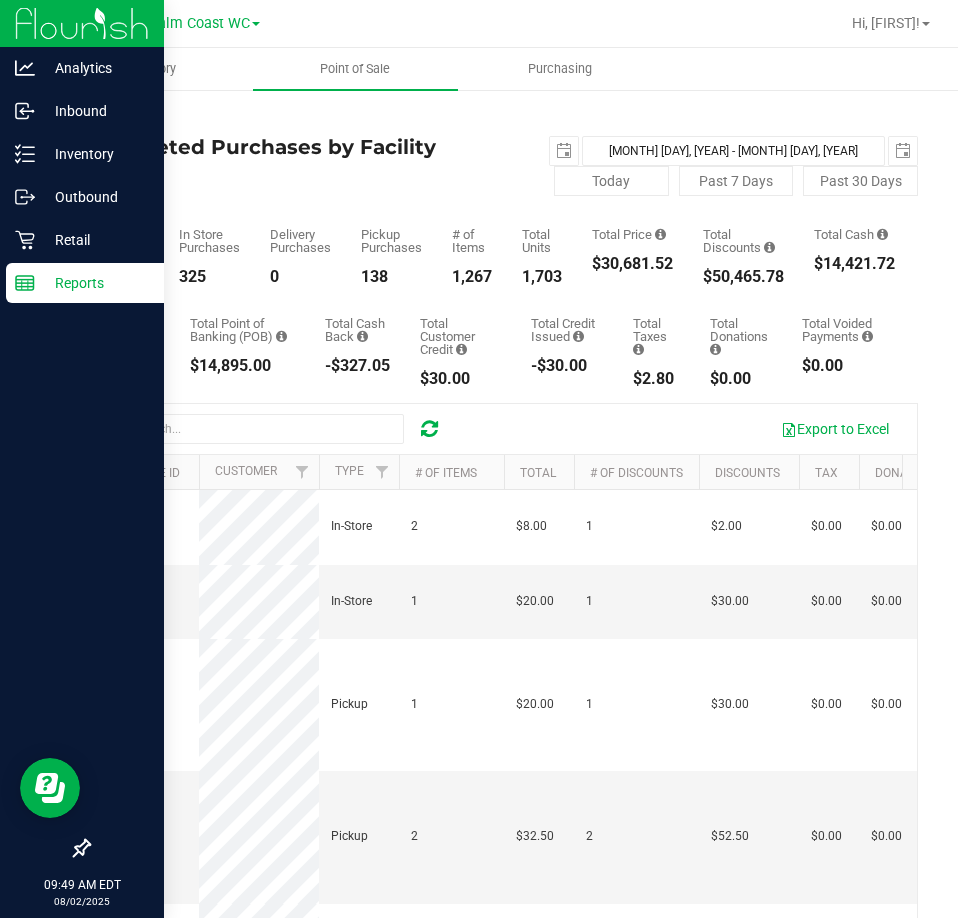 scroll, scrollTop: 0, scrollLeft: 0, axis: both 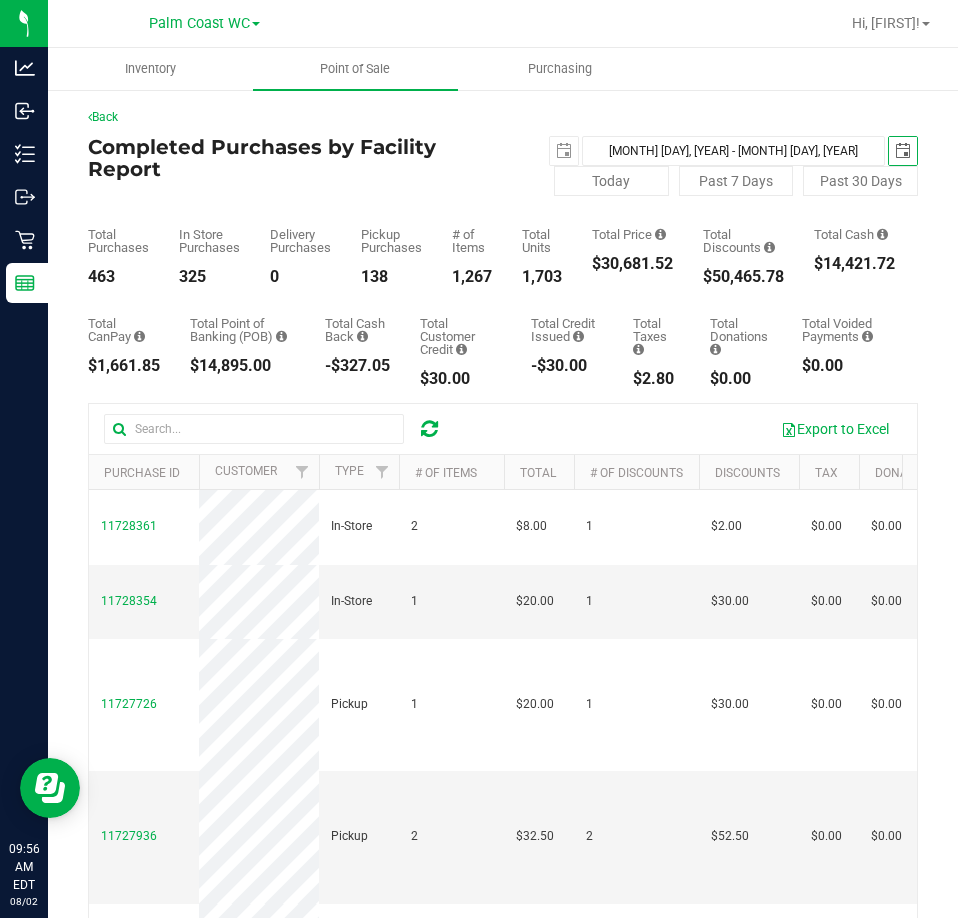 click at bounding box center [903, 151] 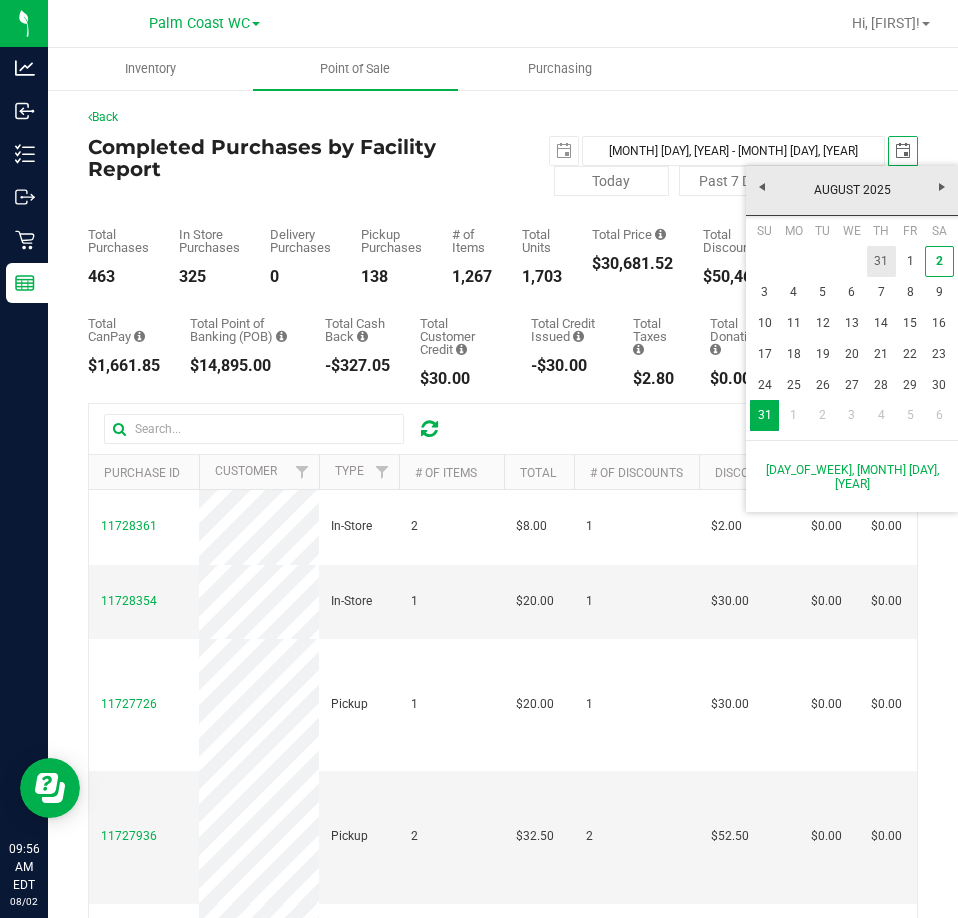 click on "31" at bounding box center (881, 261) 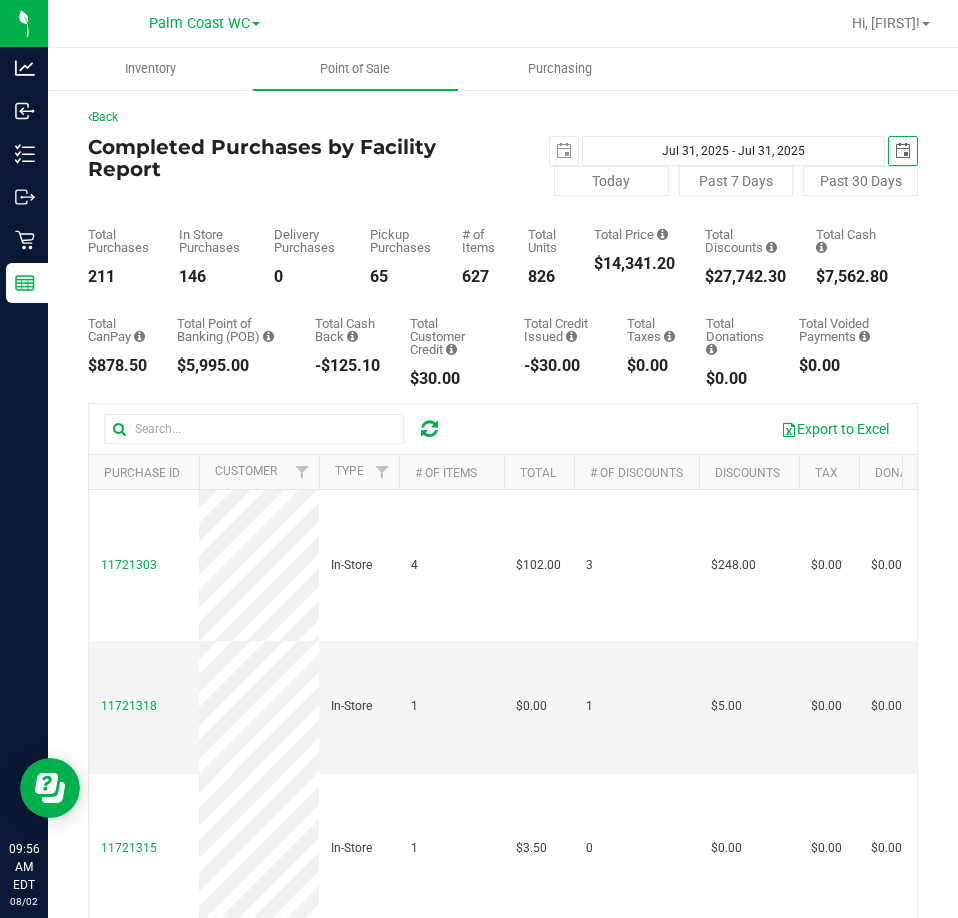 click at bounding box center (903, 151) 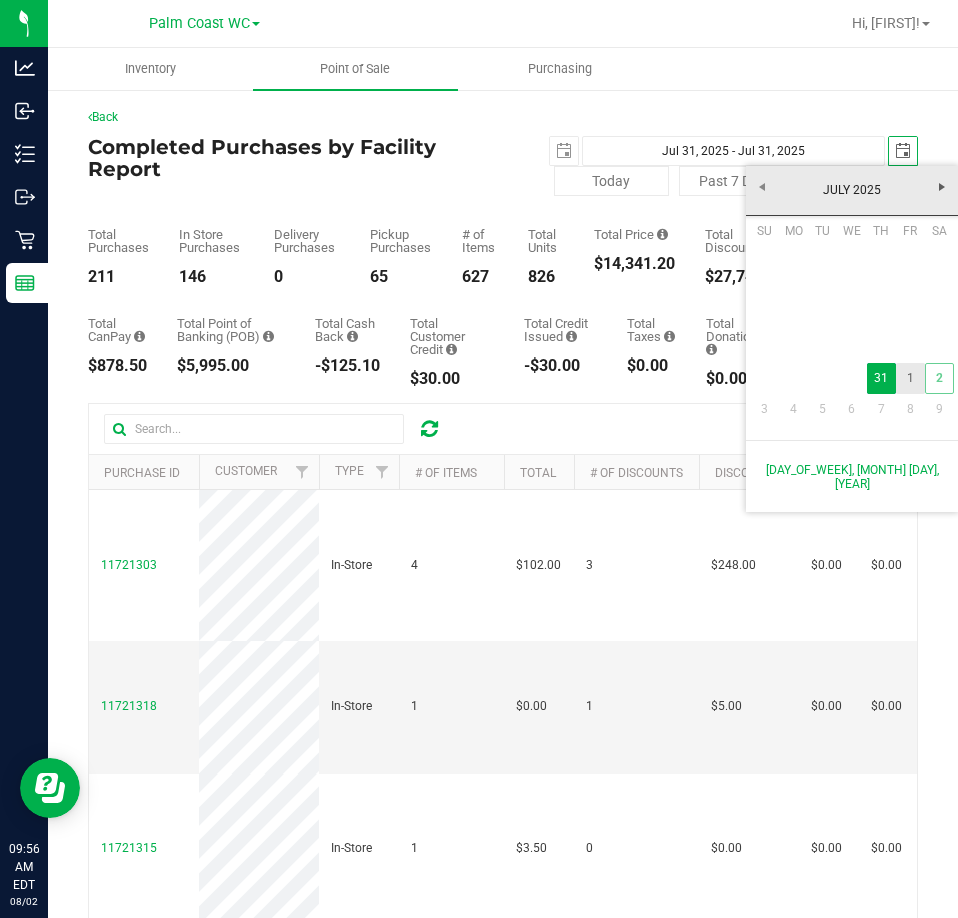 drag, startPoint x: 910, startPoint y: 376, endPoint x: 892, endPoint y: 339, distance: 41.14608 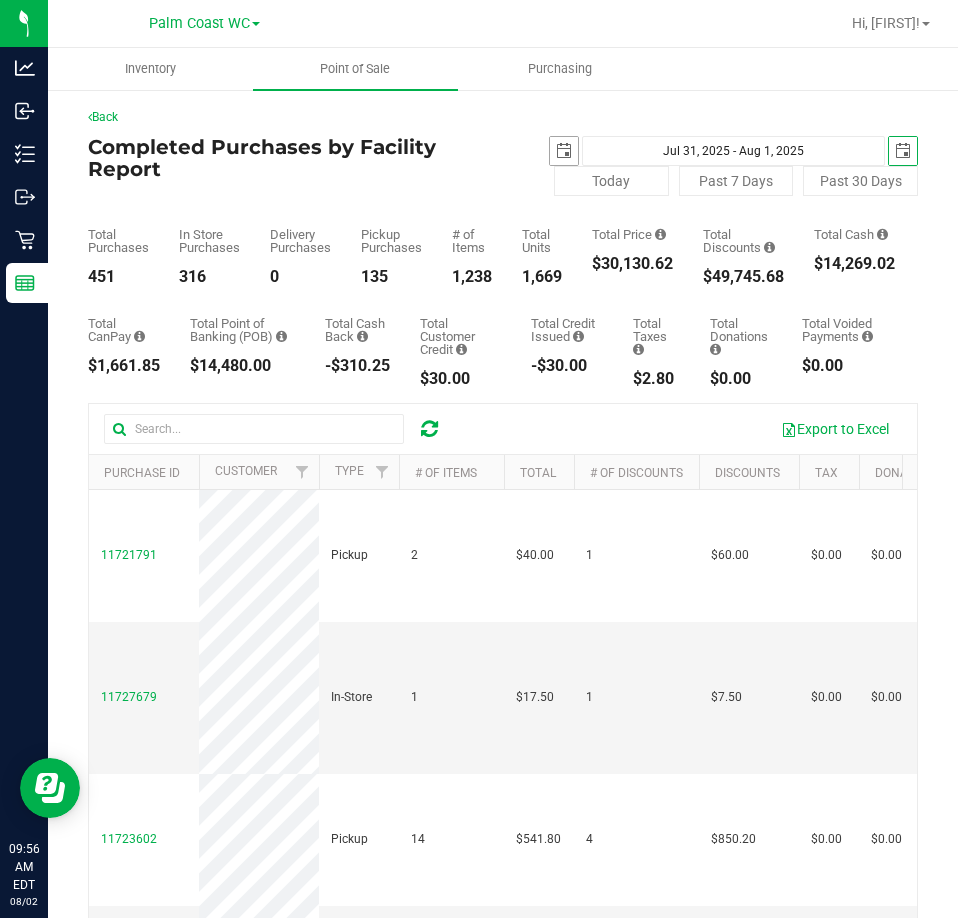 click at bounding box center (564, 151) 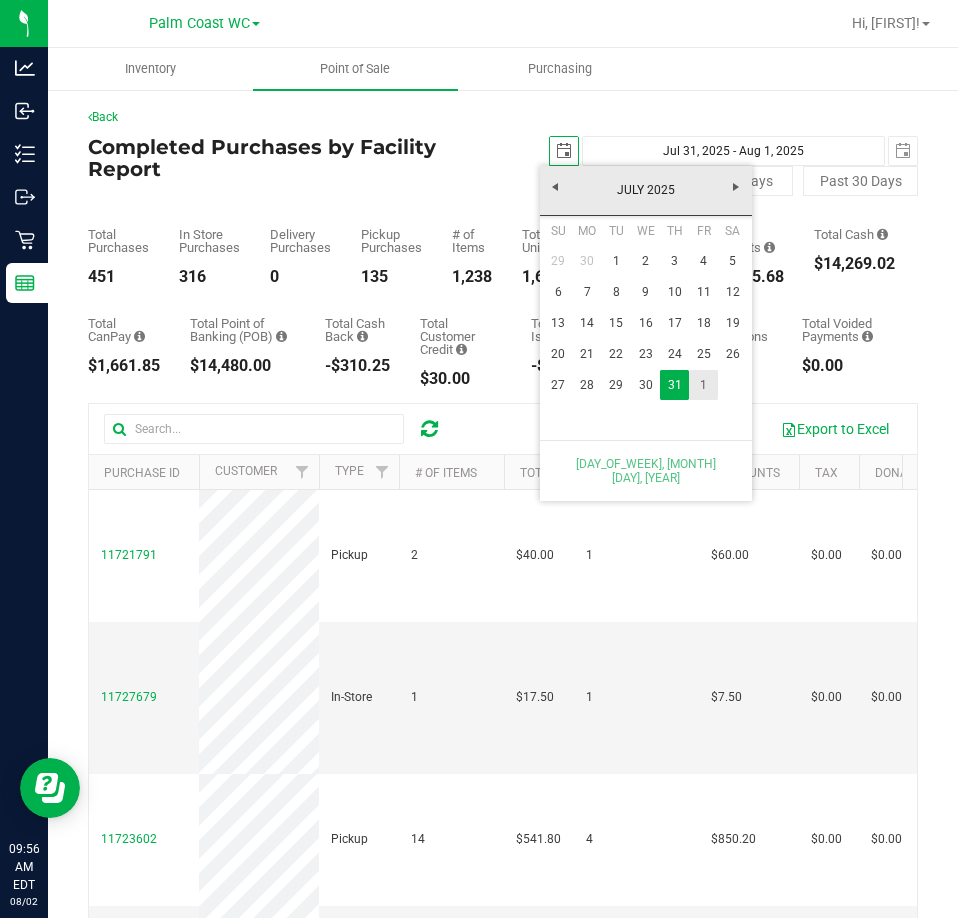 click on "1" at bounding box center (703, 385) 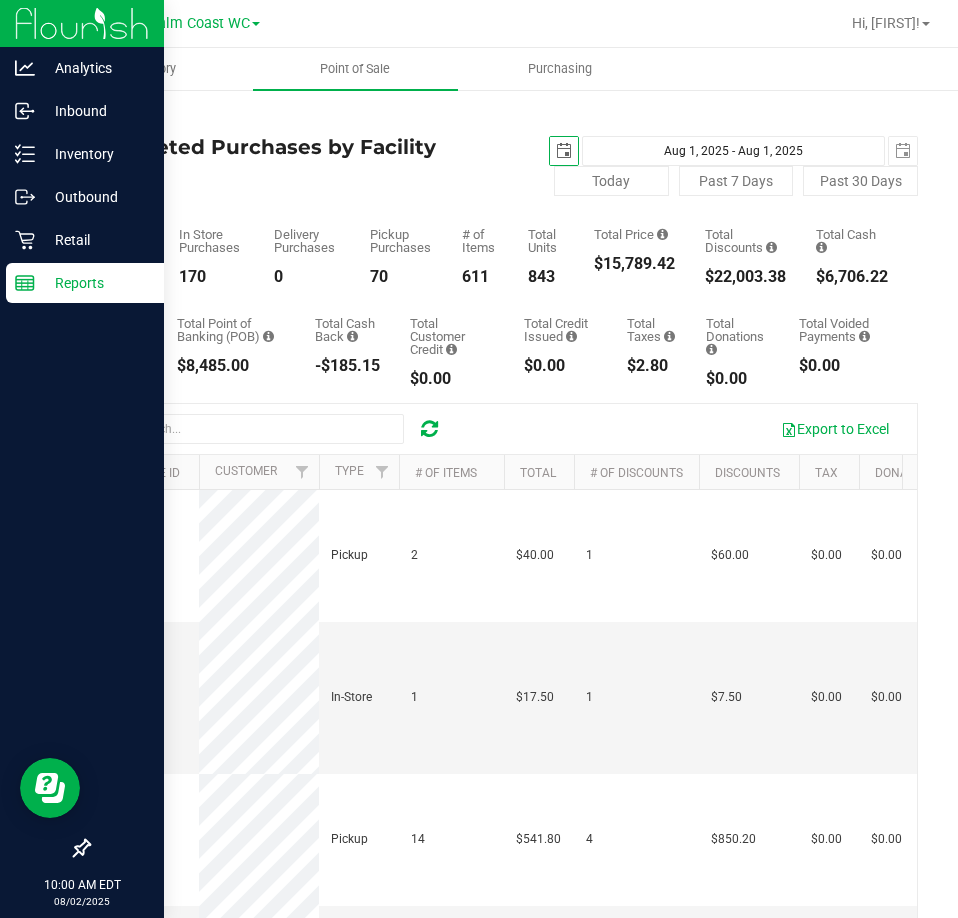 scroll, scrollTop: 0, scrollLeft: 0, axis: both 